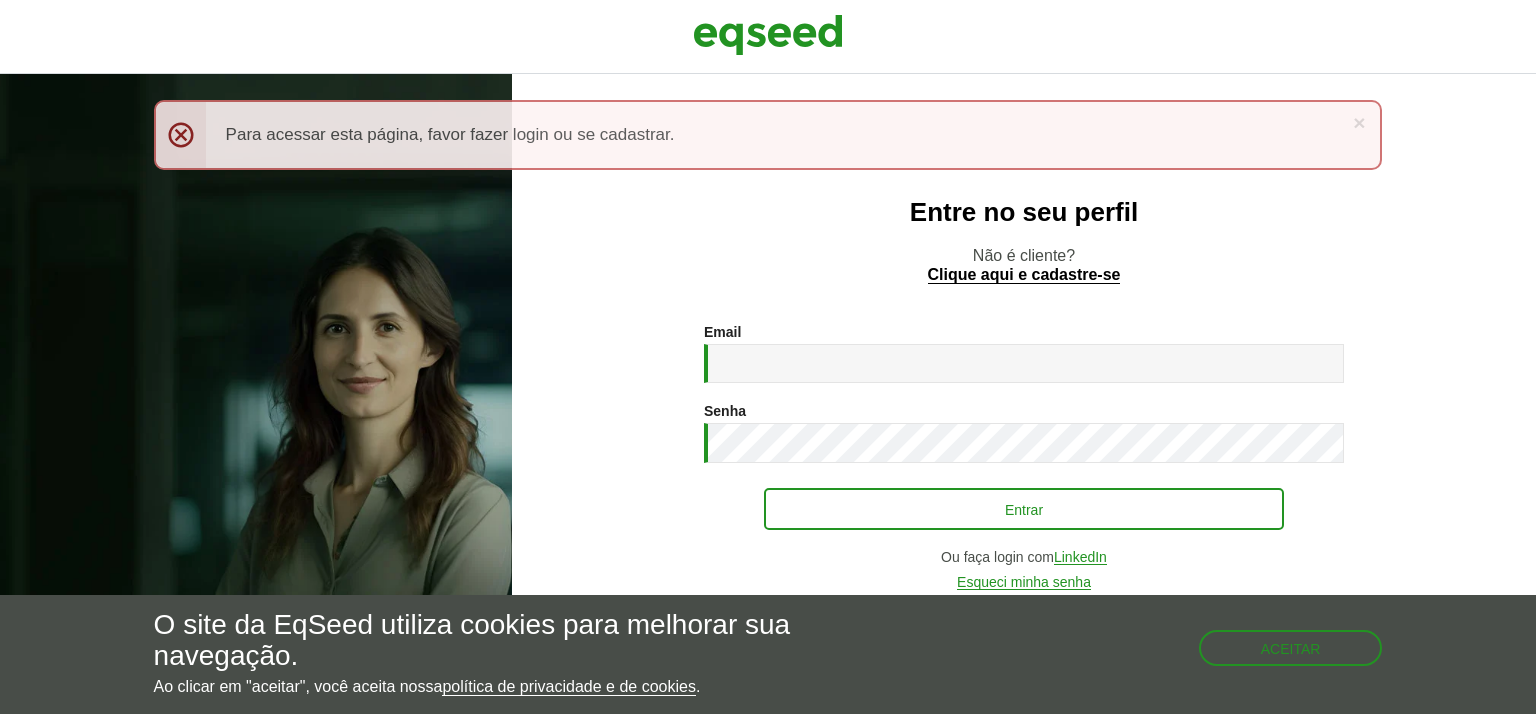 scroll, scrollTop: 0, scrollLeft: 0, axis: both 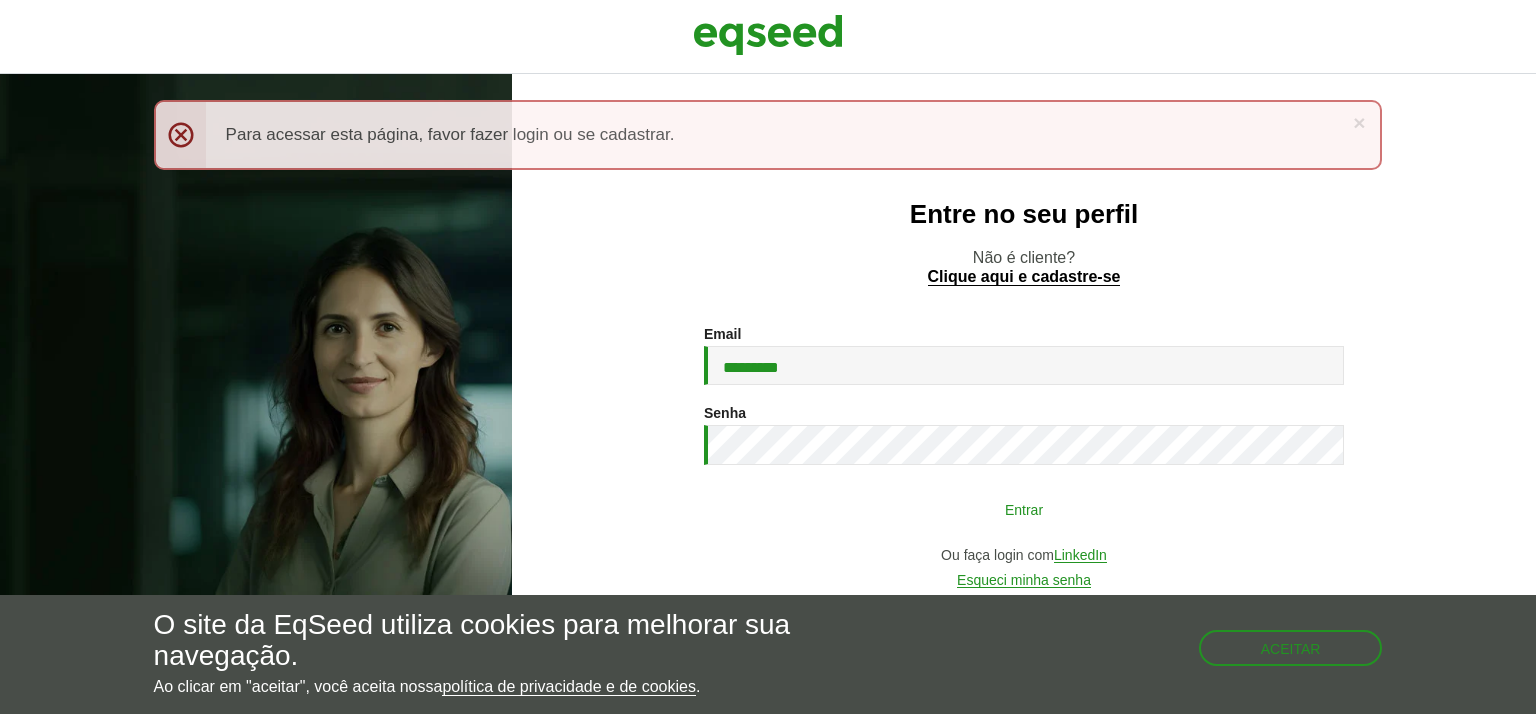 click on "Entrar" at bounding box center (1024, 509) 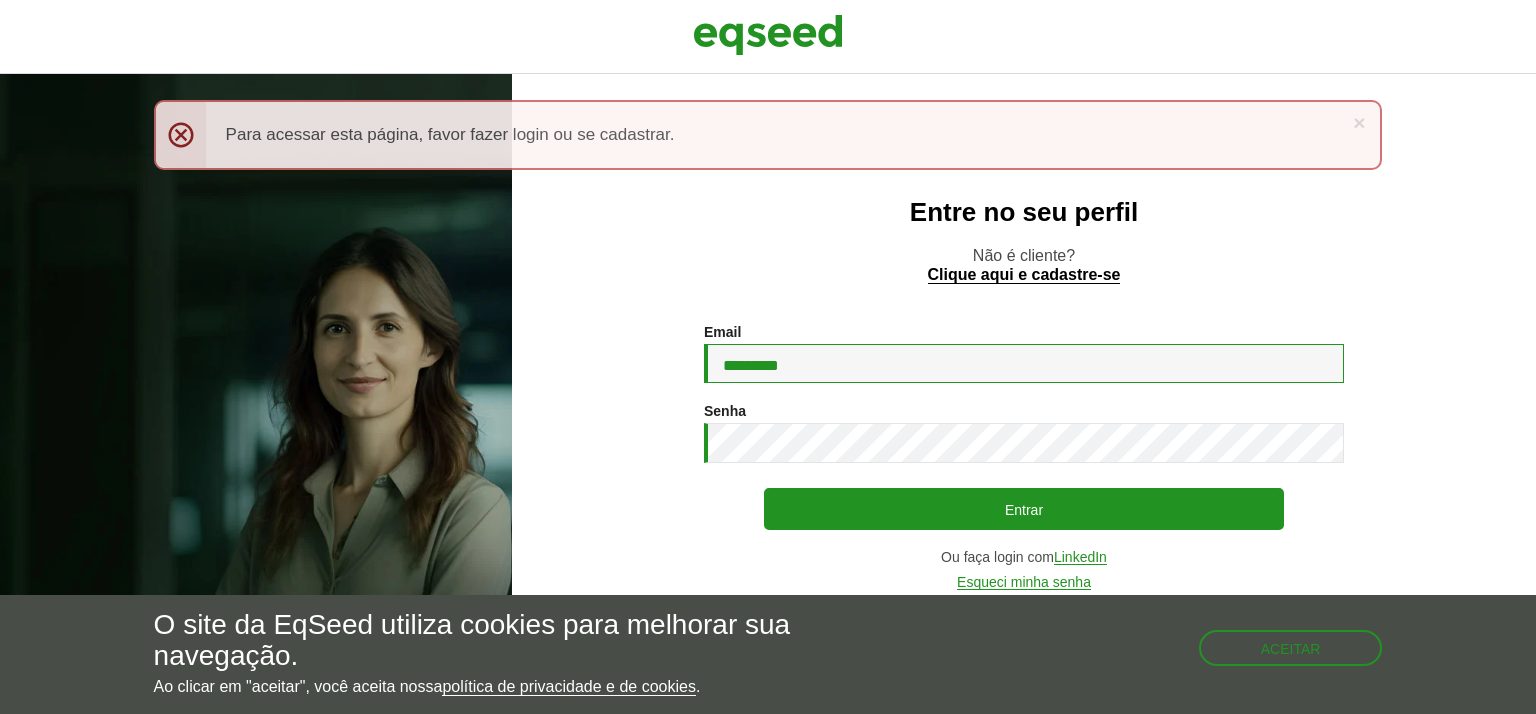 click on "*********" at bounding box center [1024, 363] 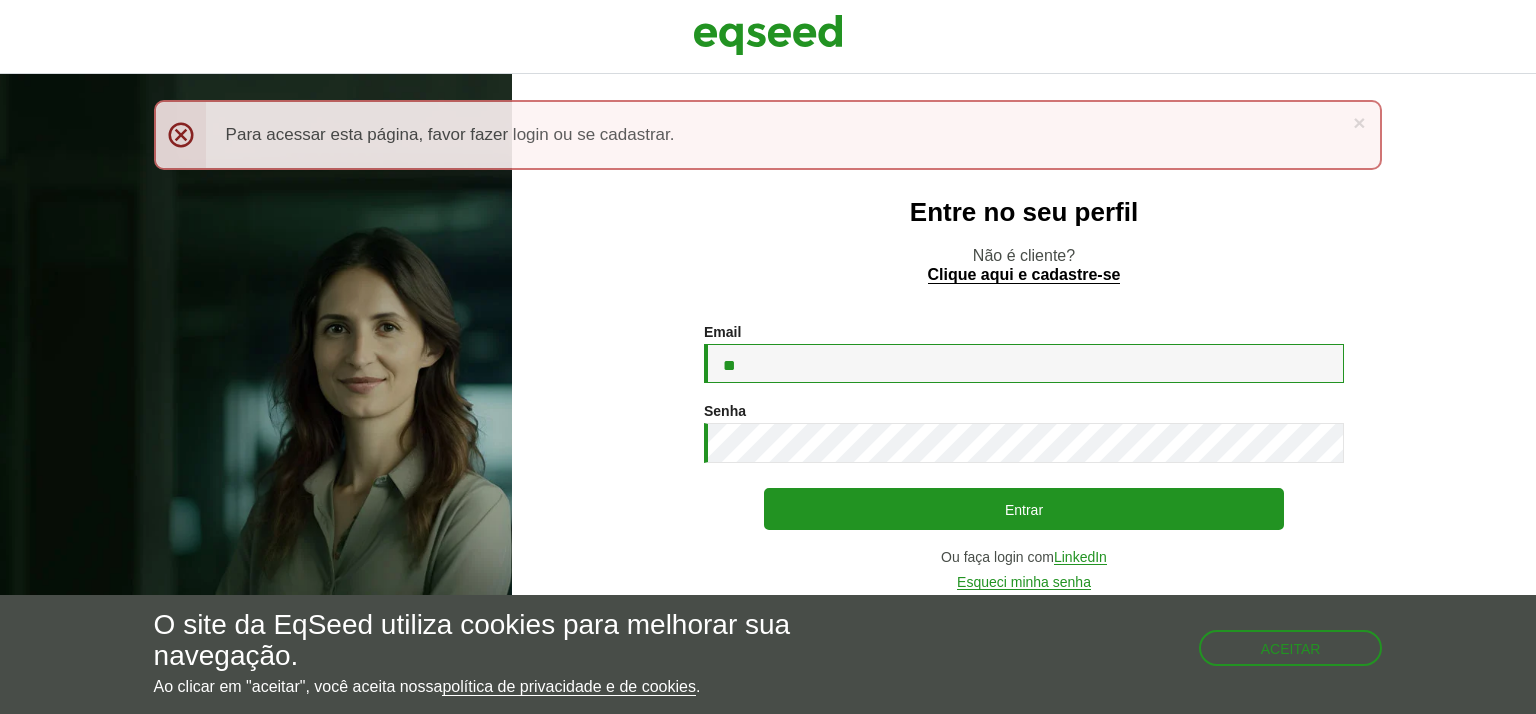type on "*" 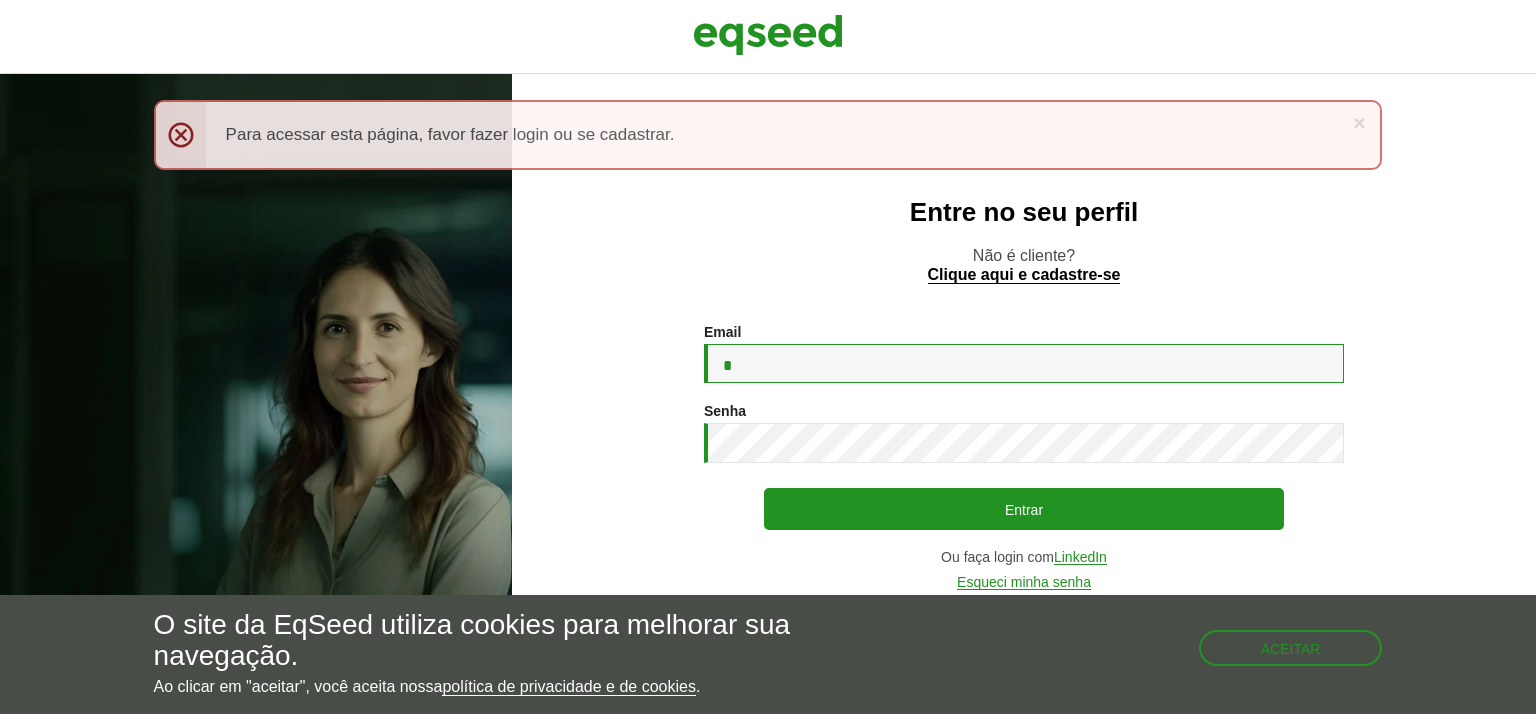 type on "**********" 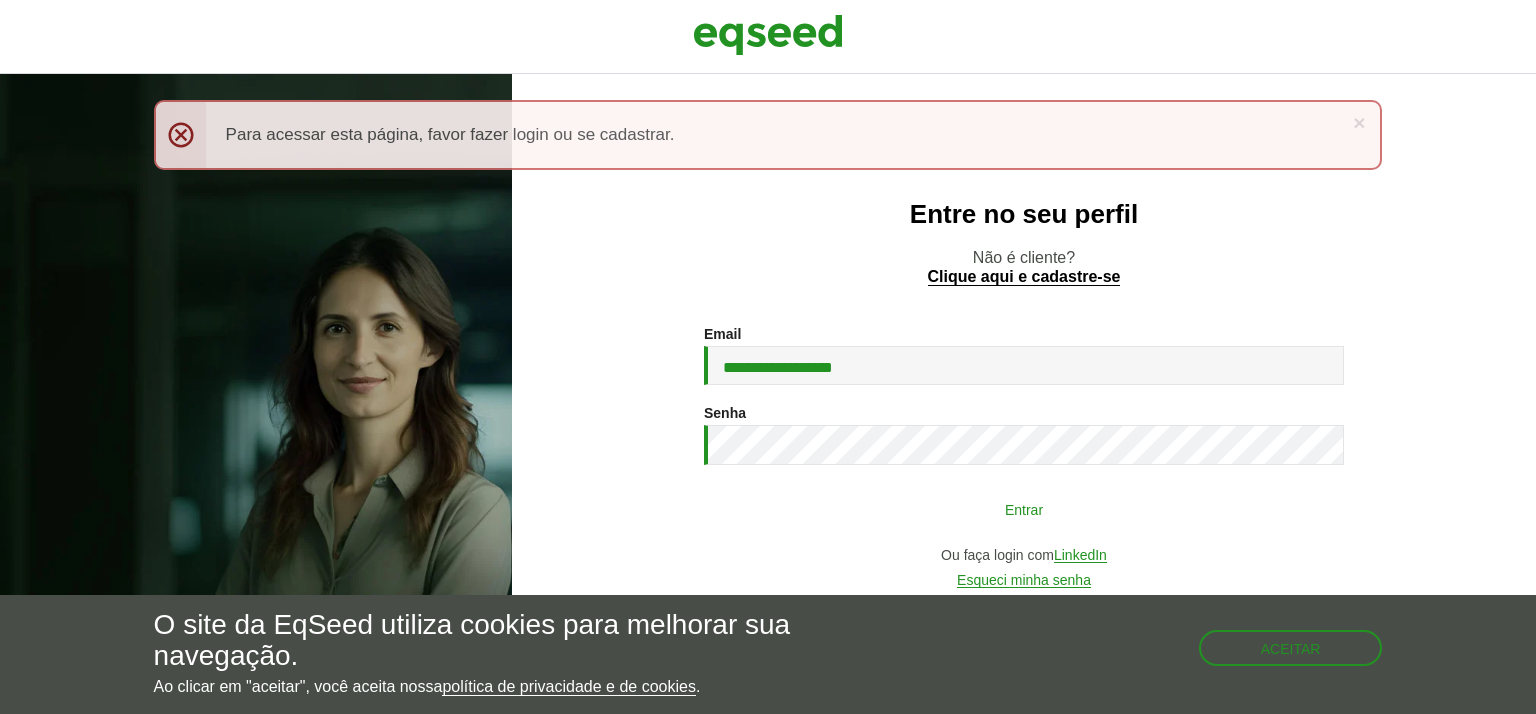 click on "Entrar" at bounding box center [1024, 509] 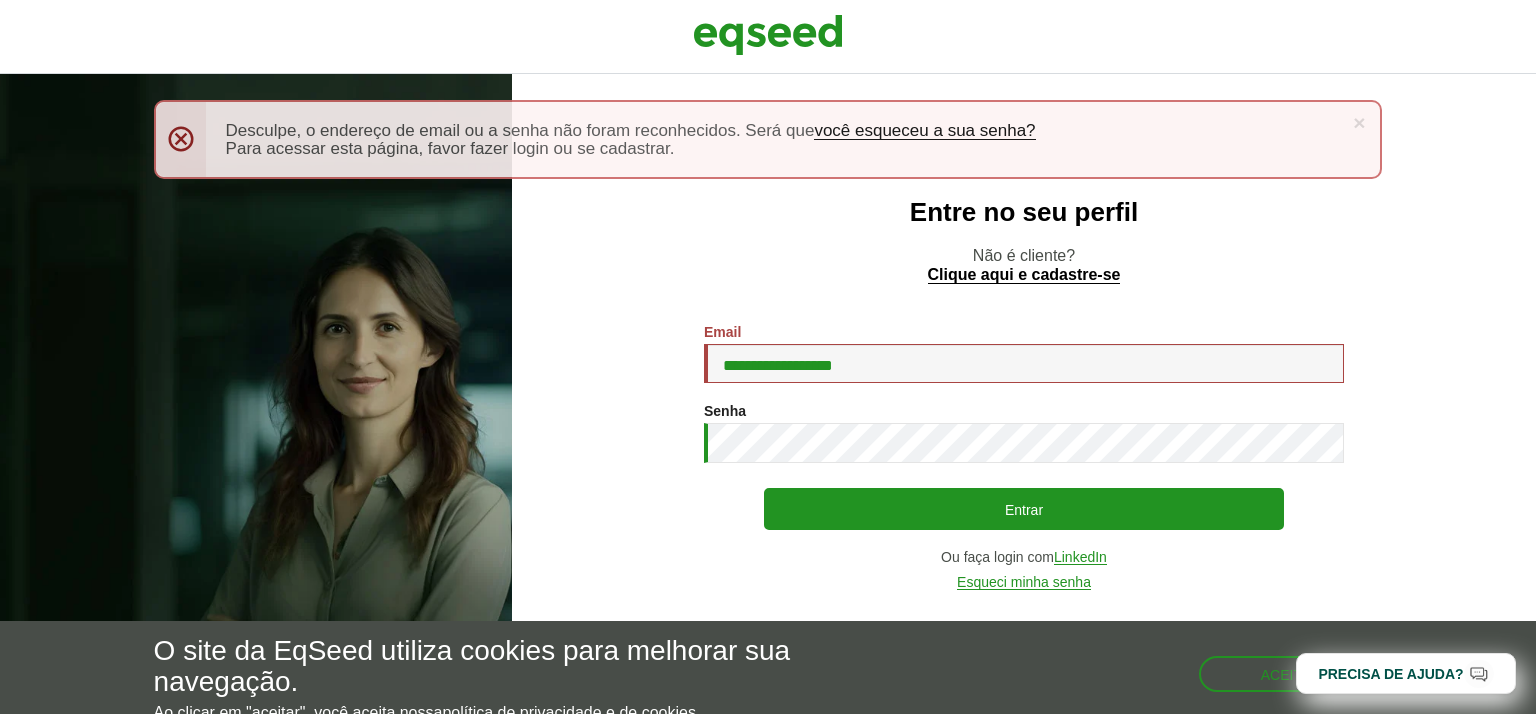 scroll, scrollTop: 0, scrollLeft: 0, axis: both 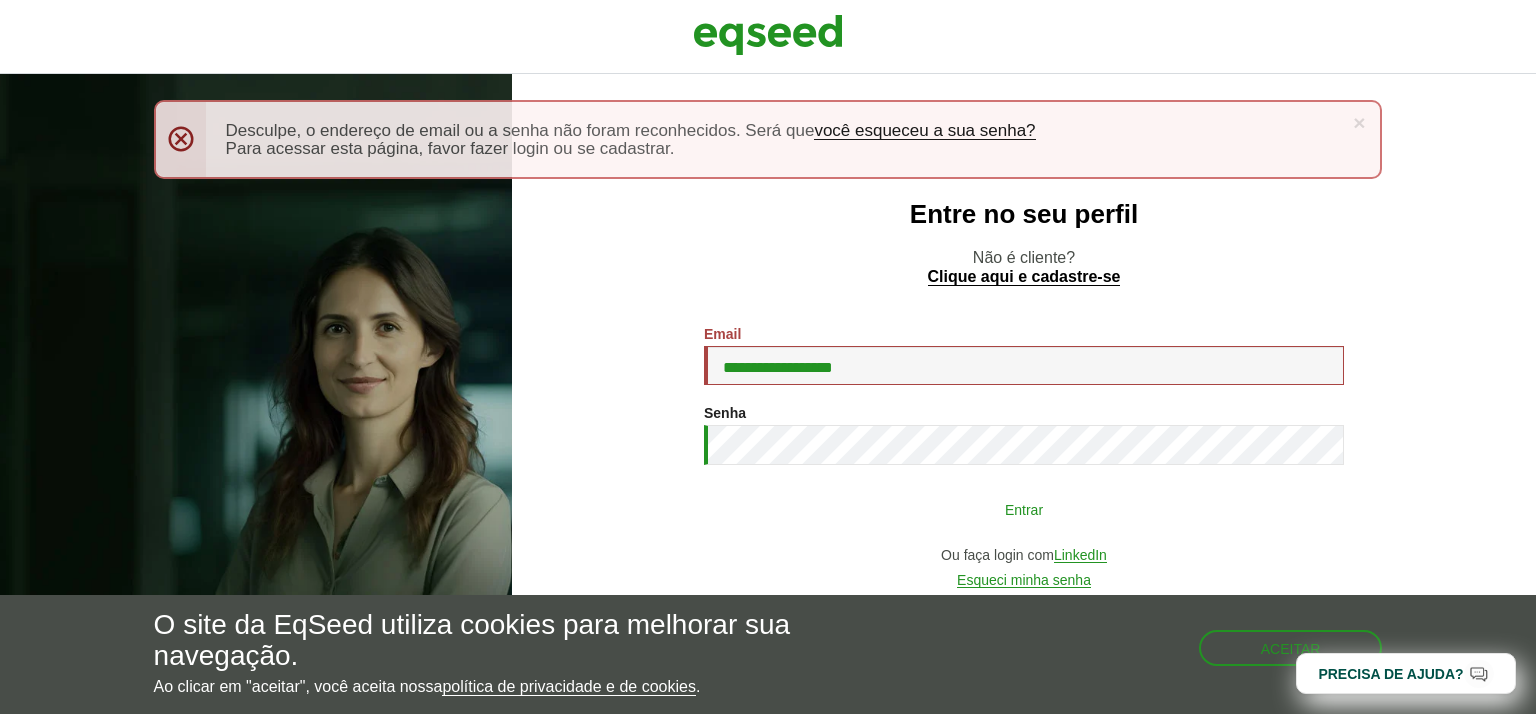 click on "Entrar" at bounding box center (1024, 509) 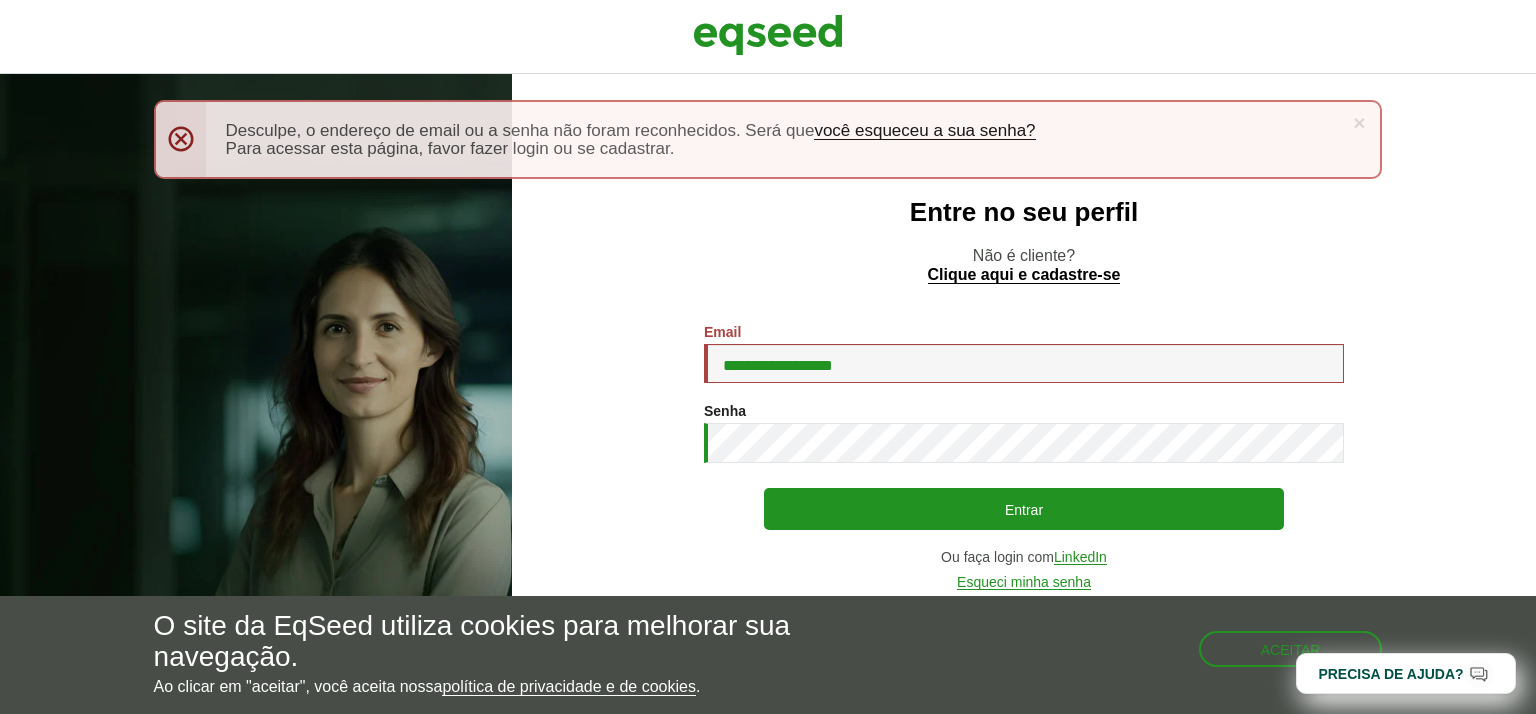 scroll, scrollTop: 0, scrollLeft: 0, axis: both 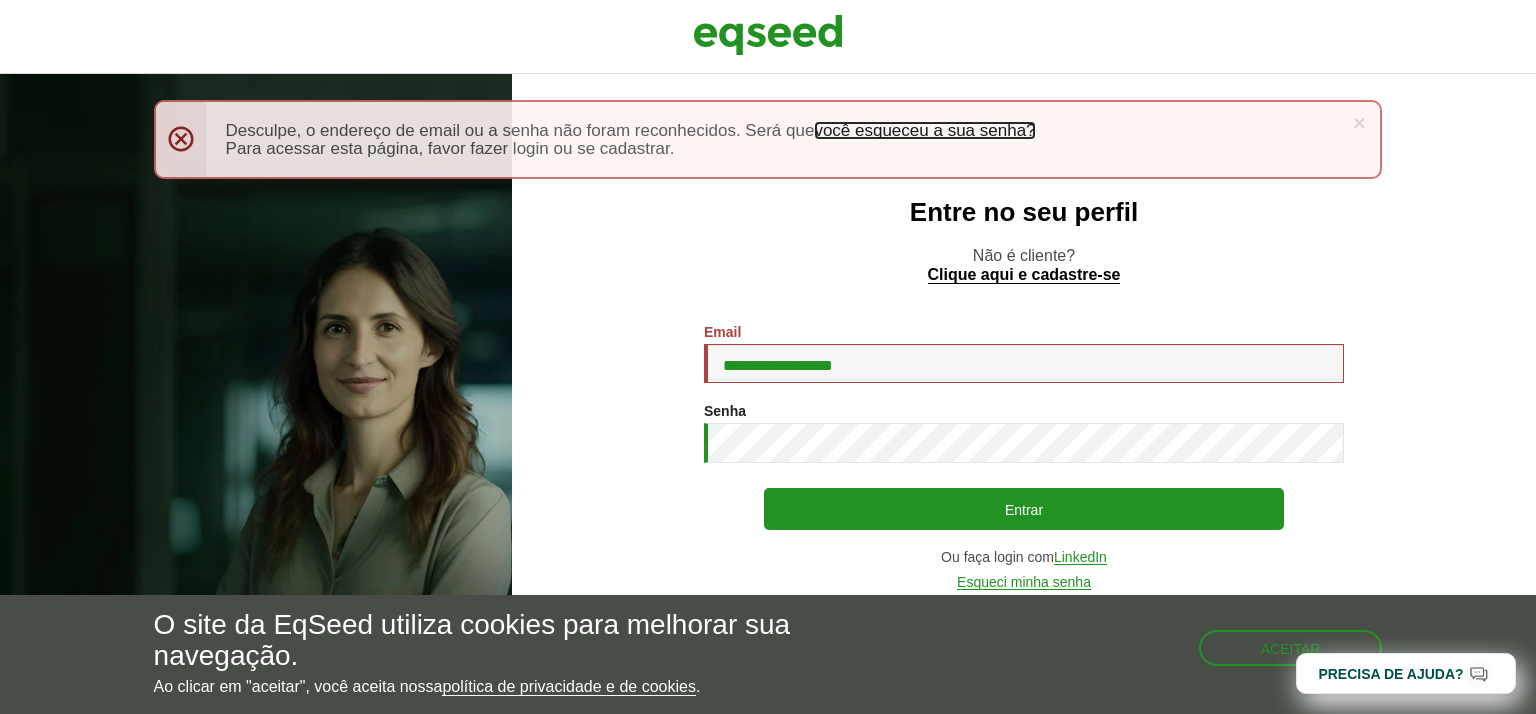 click on "você esqueceu a sua senha?" at bounding box center [924, 131] 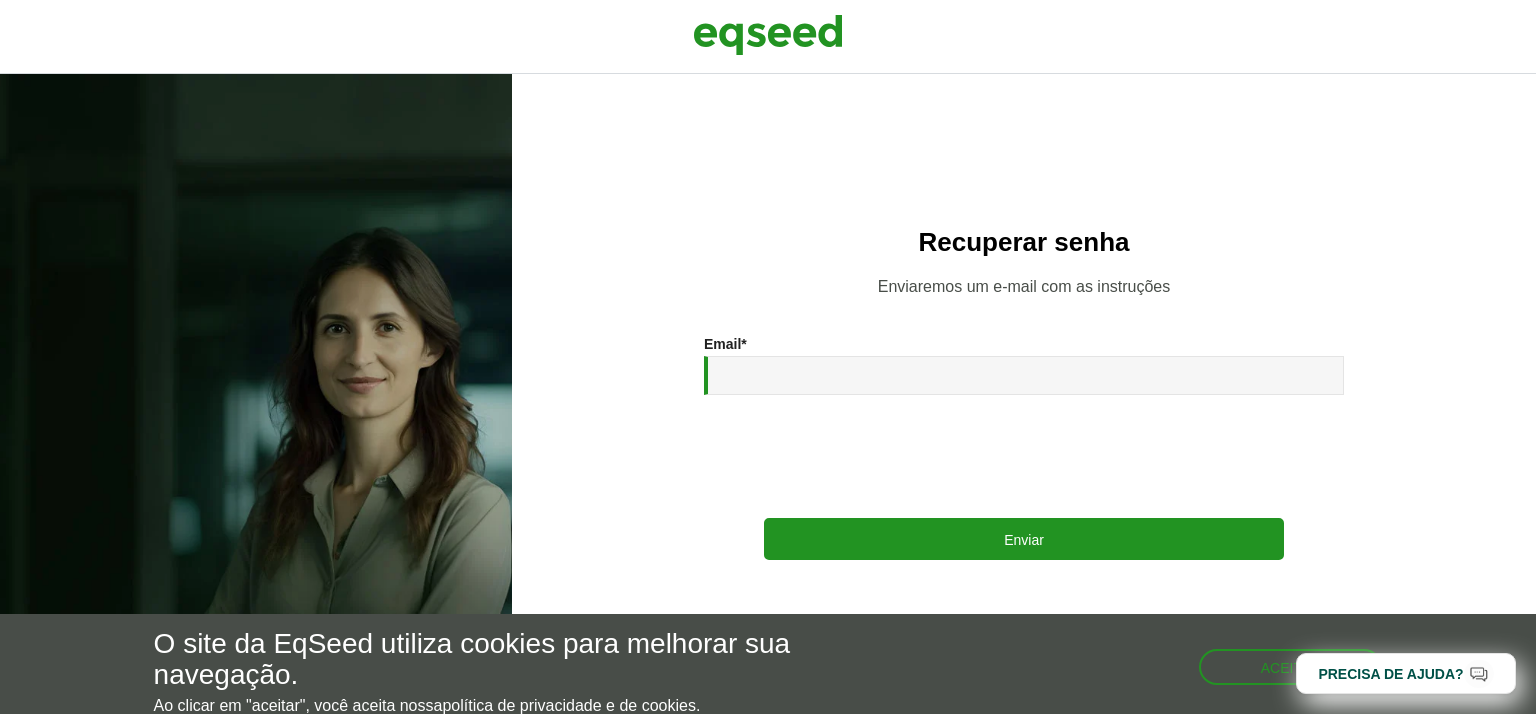 scroll, scrollTop: 0, scrollLeft: 0, axis: both 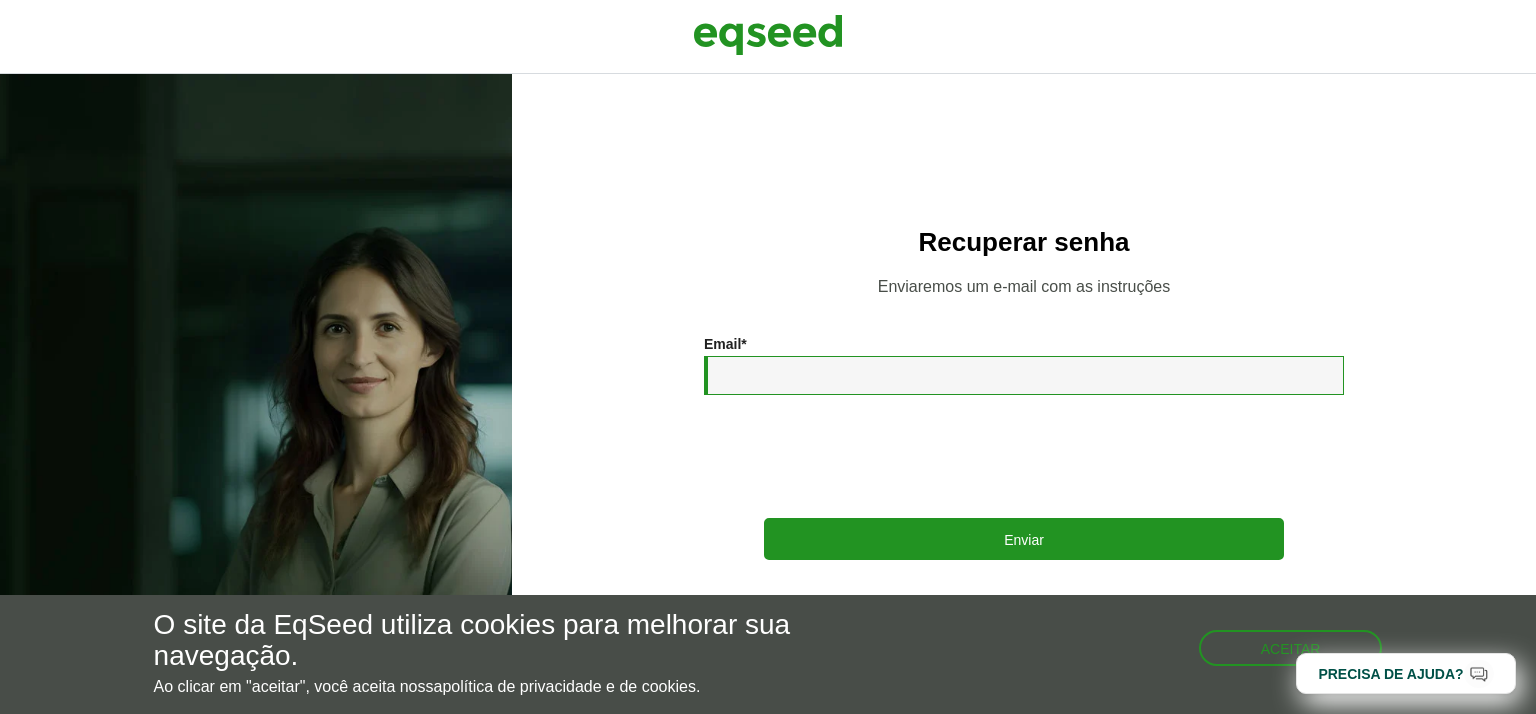 click on "Email  *" at bounding box center (1024, 375) 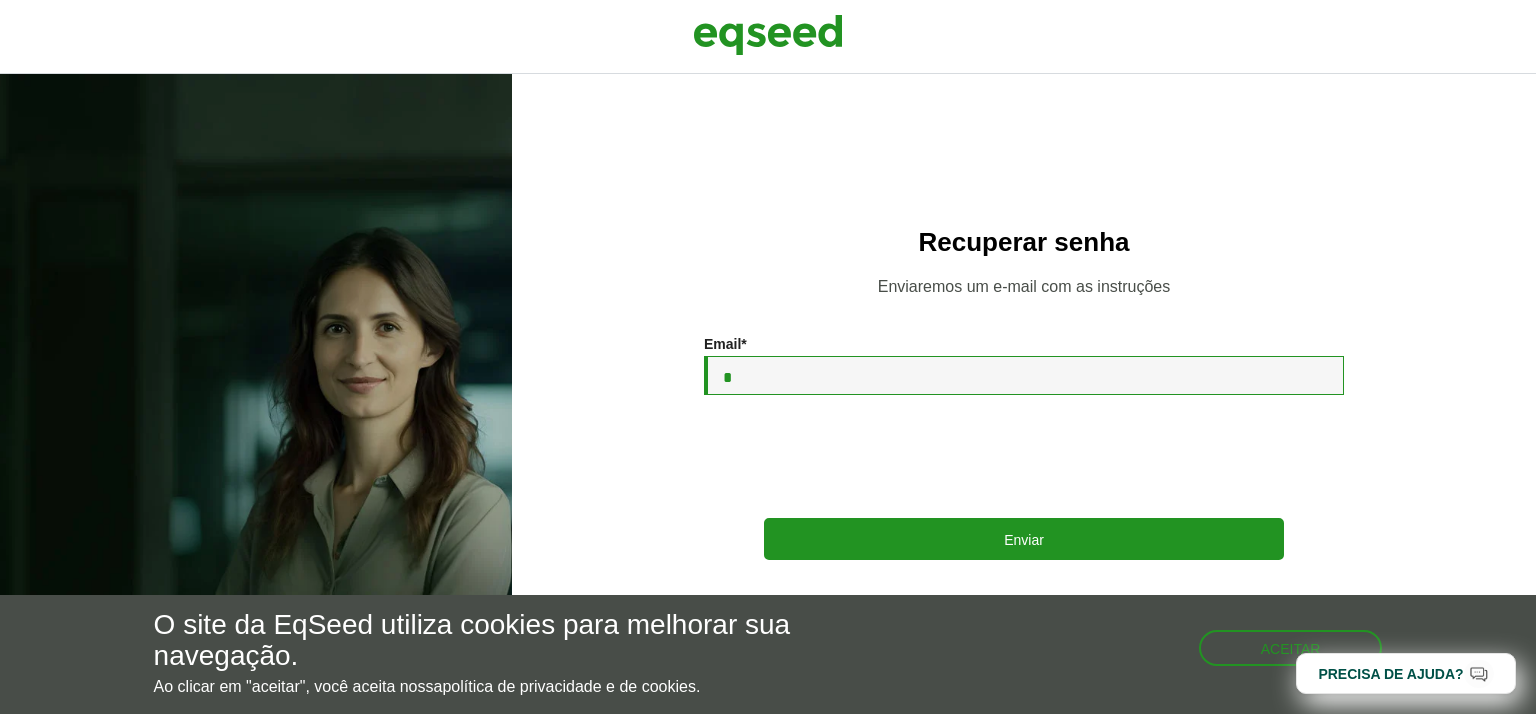 type on "**********" 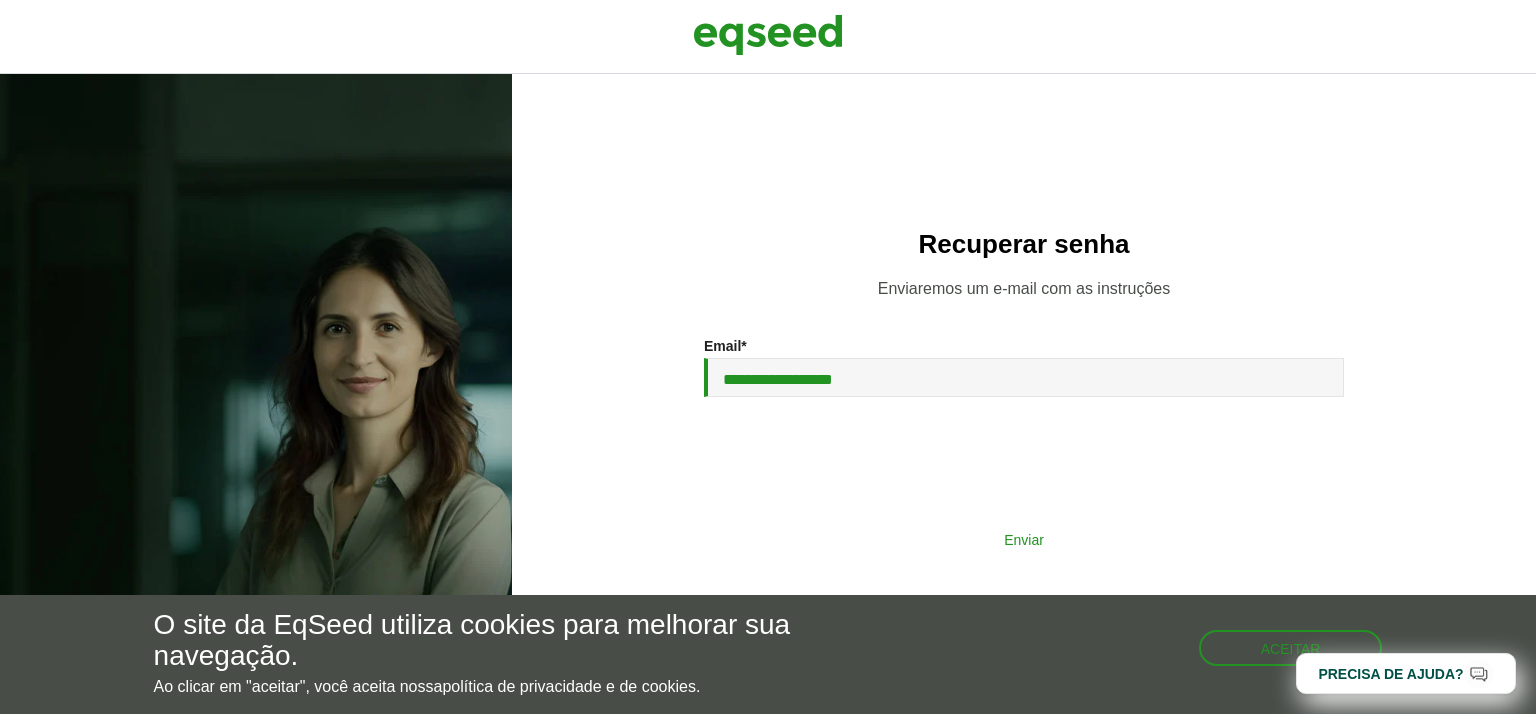 click on "Enviar" at bounding box center [1024, 539] 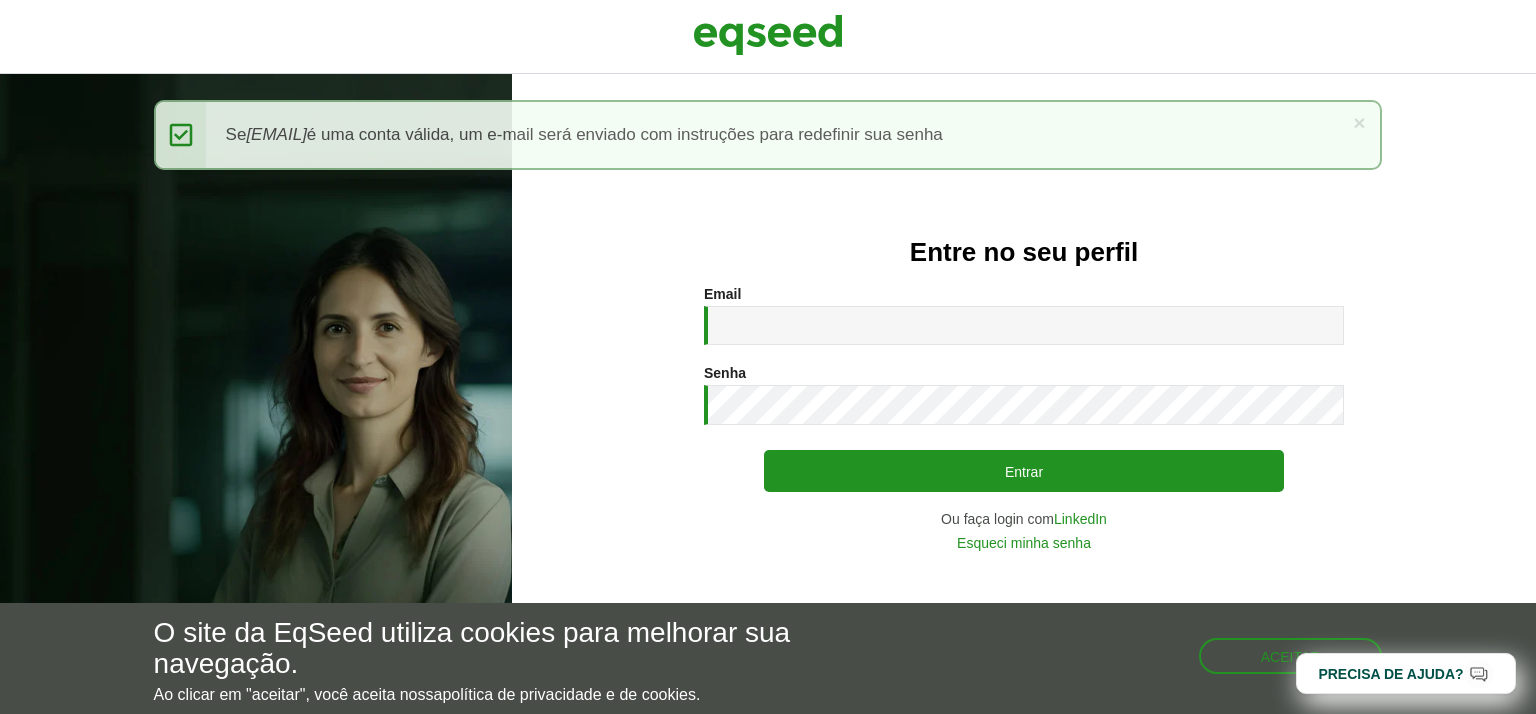 scroll, scrollTop: 0, scrollLeft: 0, axis: both 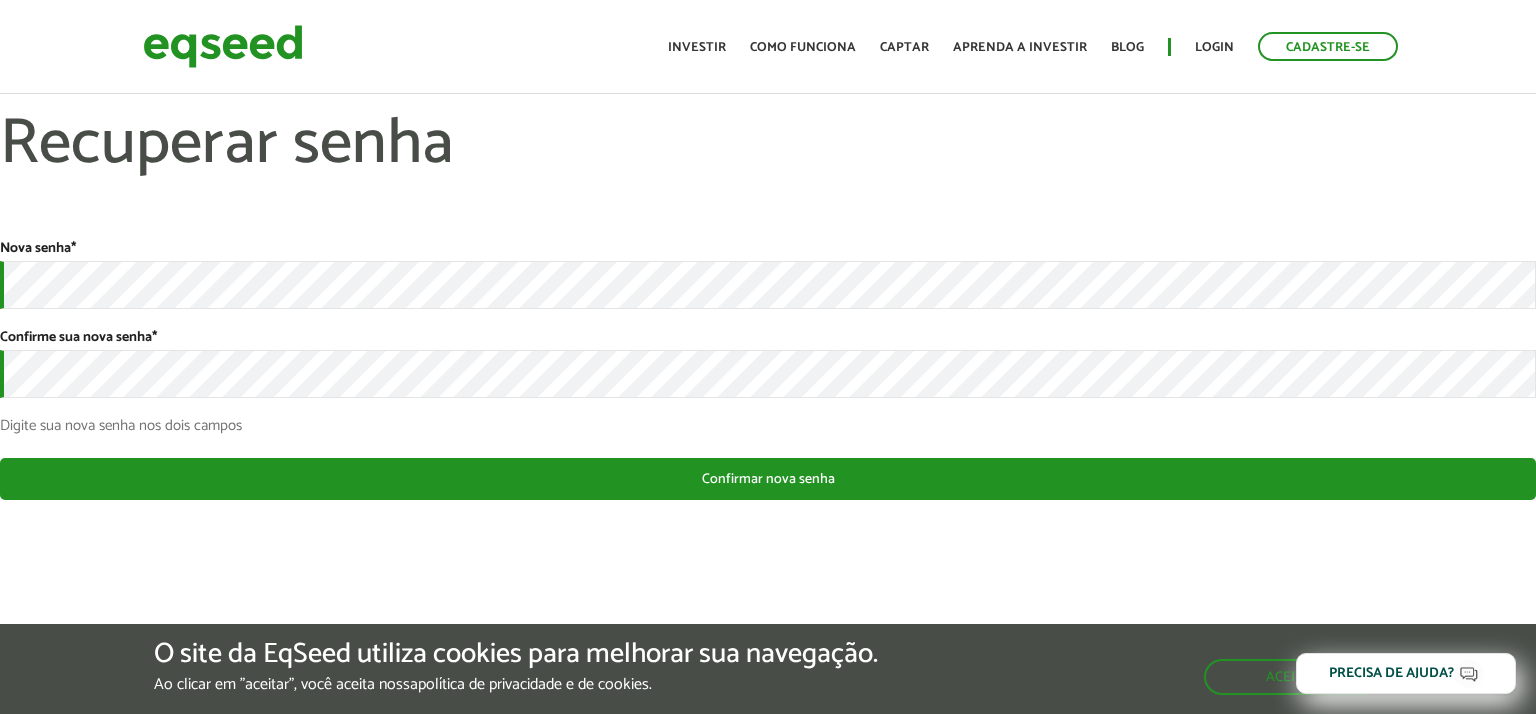 click on "Nova senha  *
Confirme sua nova senha  *
Digite sua nova senha nos dois campos" at bounding box center [768, 336] 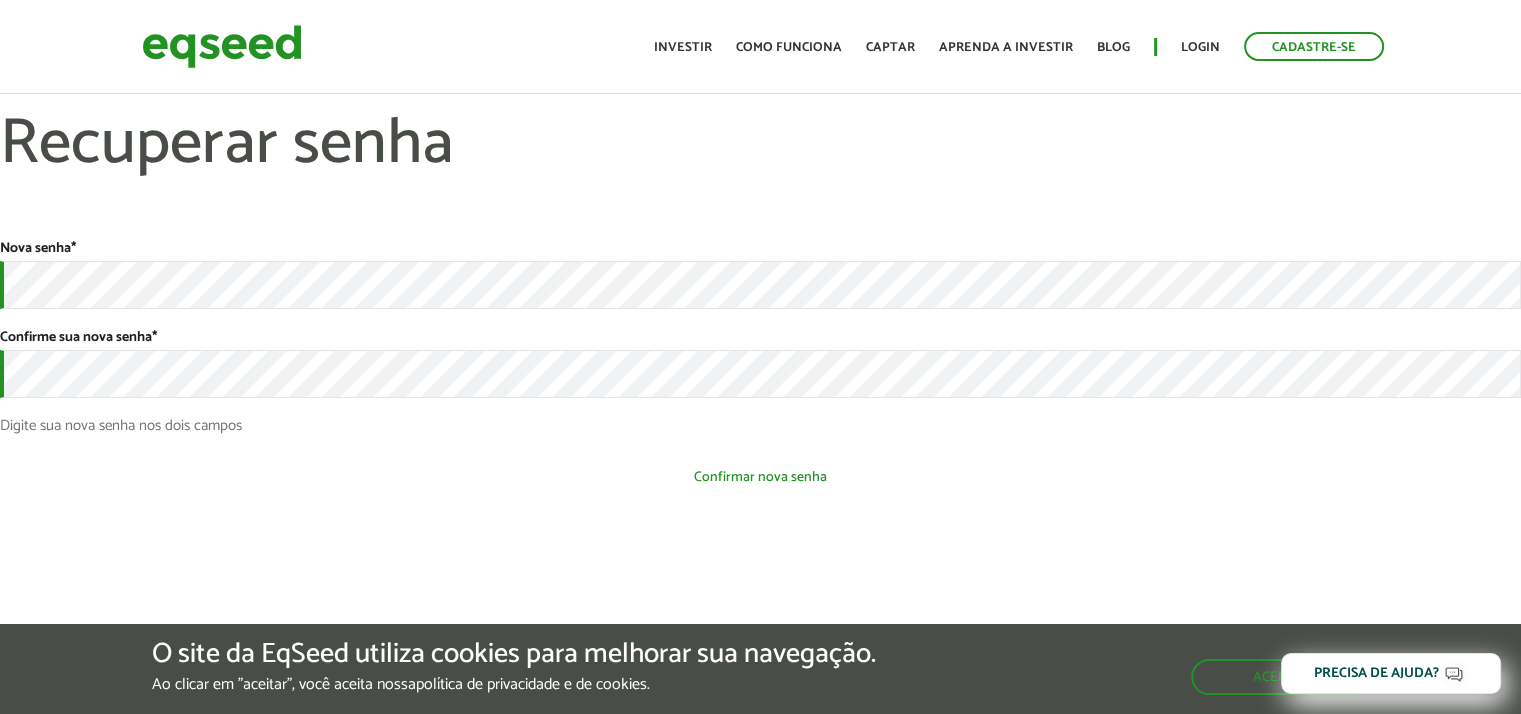 click on "Confirmar nova senha" at bounding box center (760, 477) 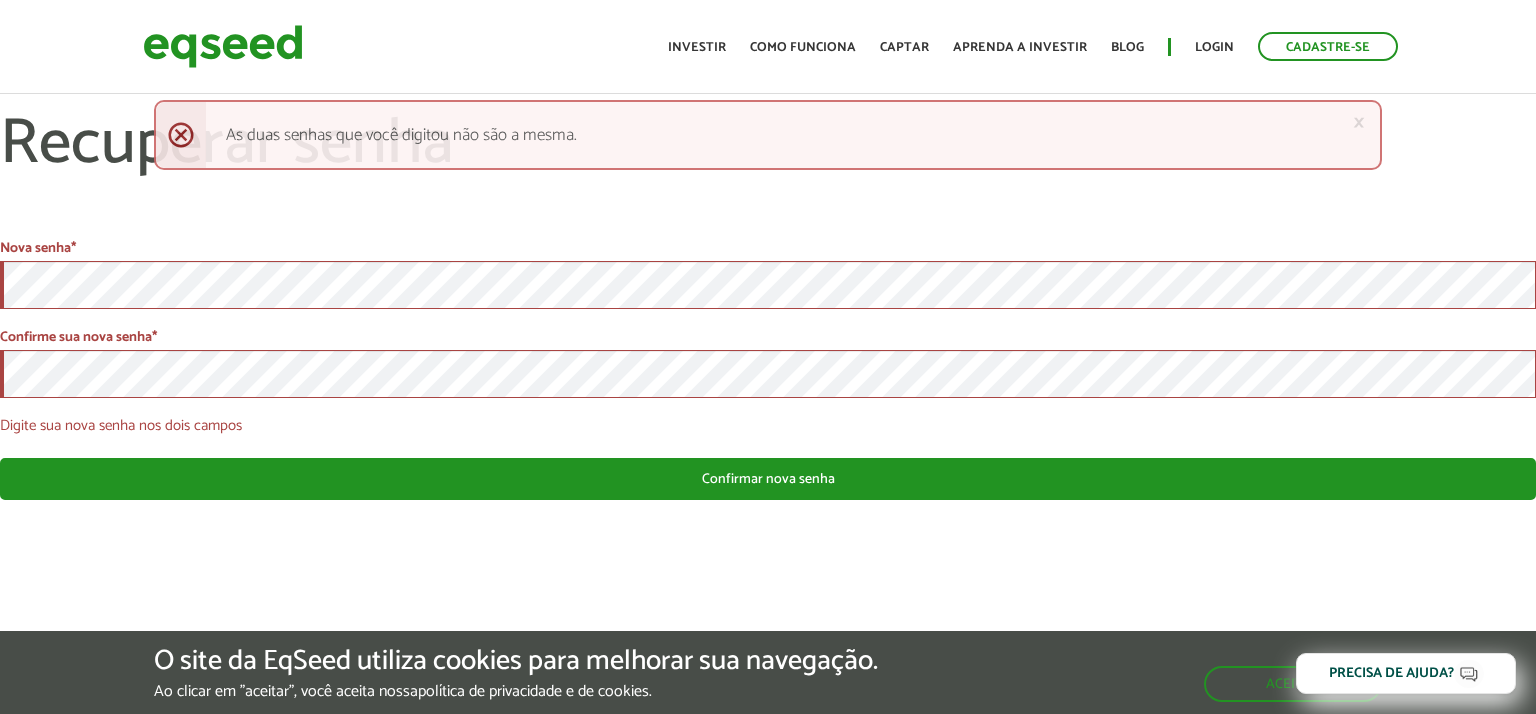 scroll, scrollTop: 0, scrollLeft: 0, axis: both 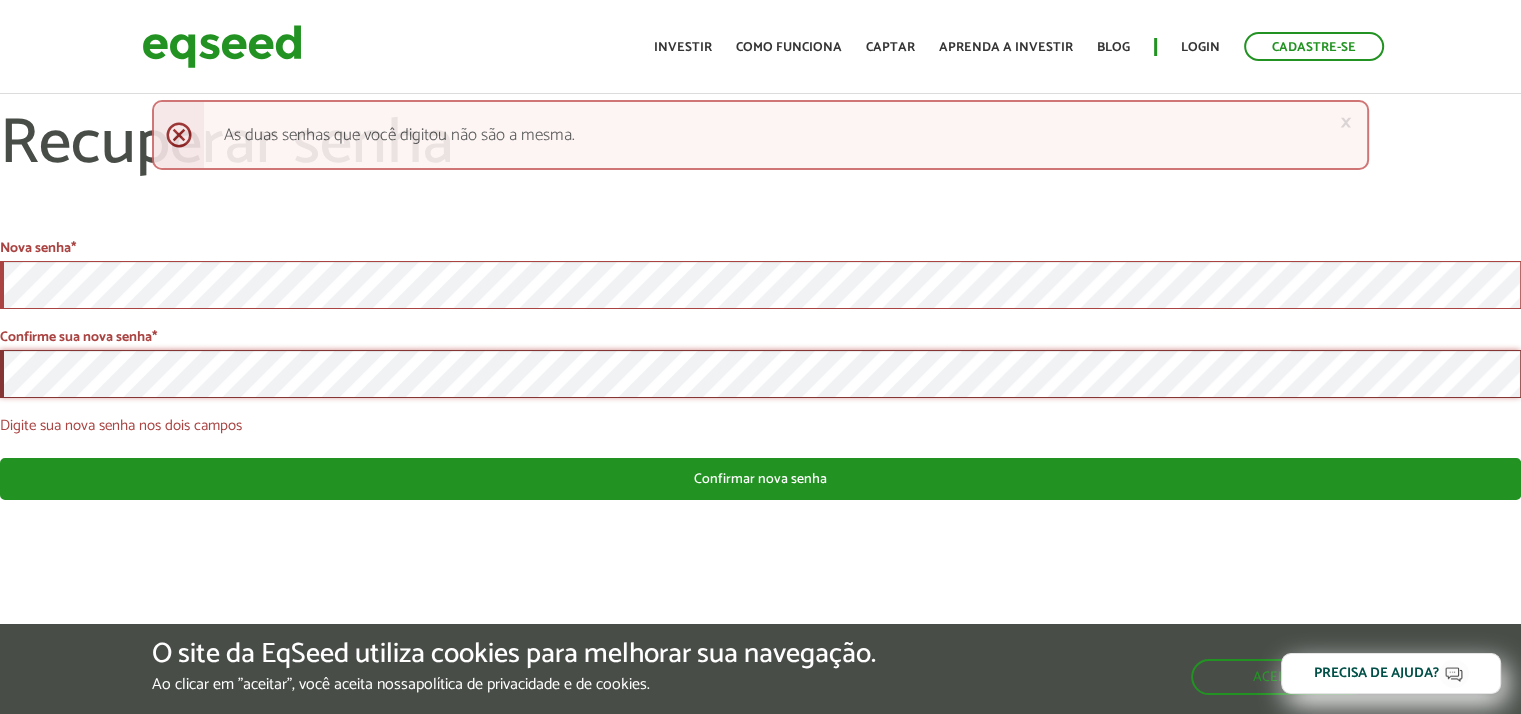 click on "Confirmar nova senha" at bounding box center [760, 479] 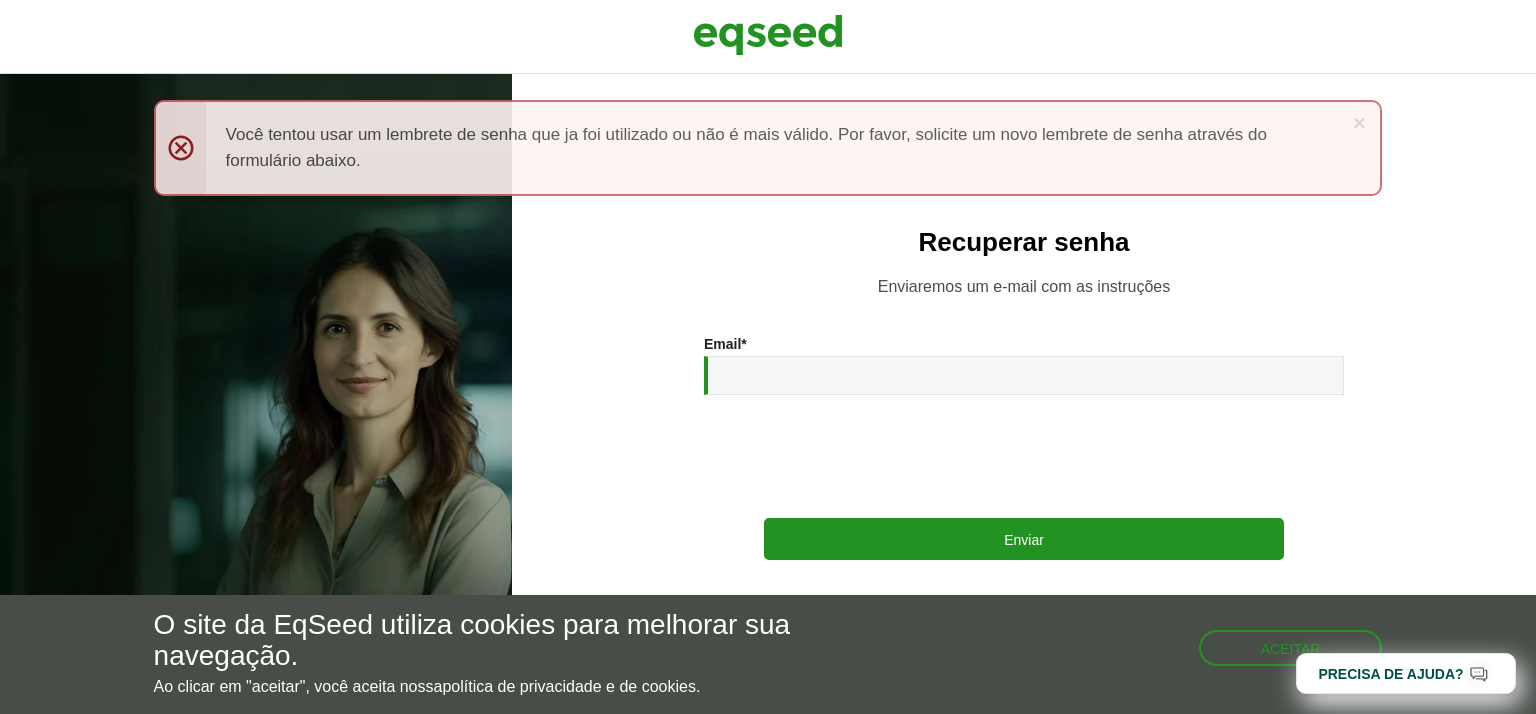 scroll, scrollTop: 0, scrollLeft: 0, axis: both 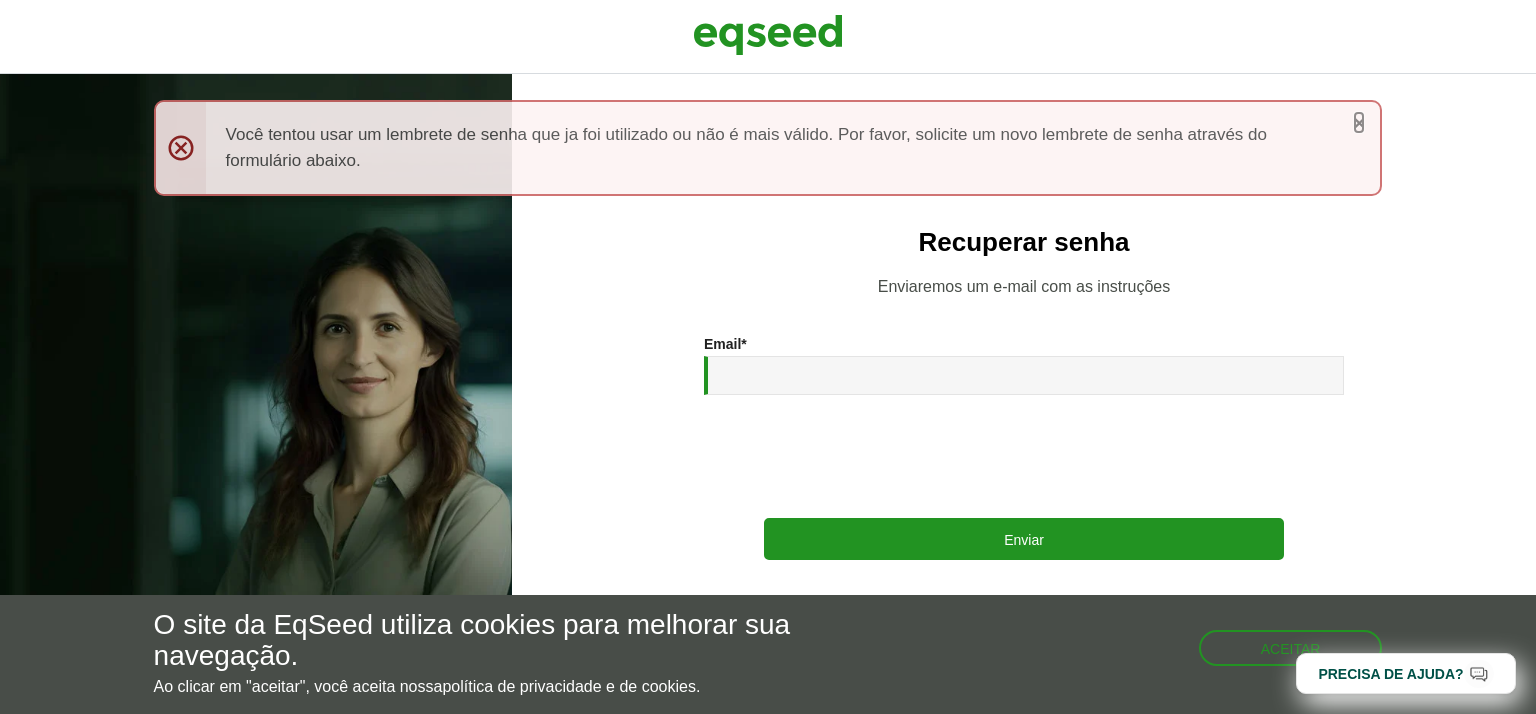 click on "×" at bounding box center (1359, 122) 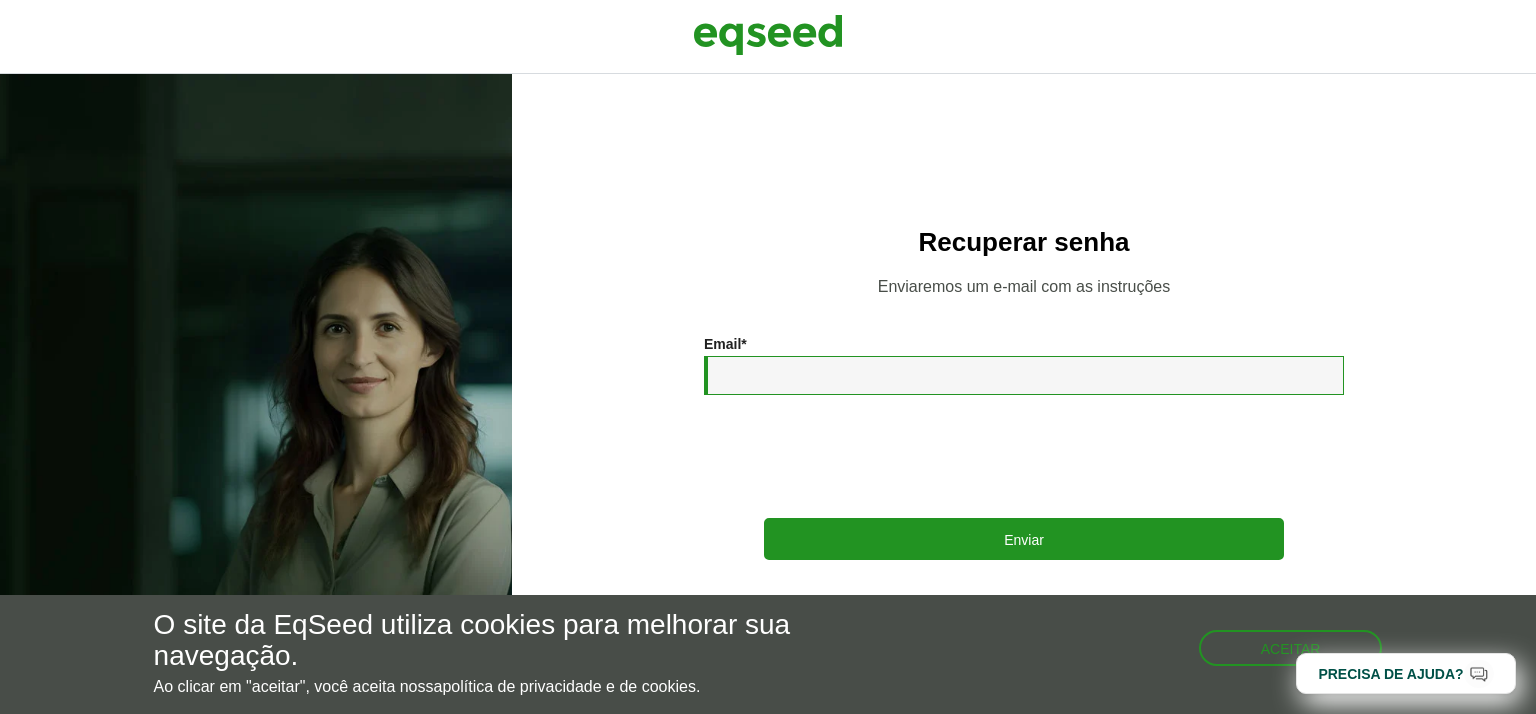 click on "Email  *" at bounding box center [1024, 375] 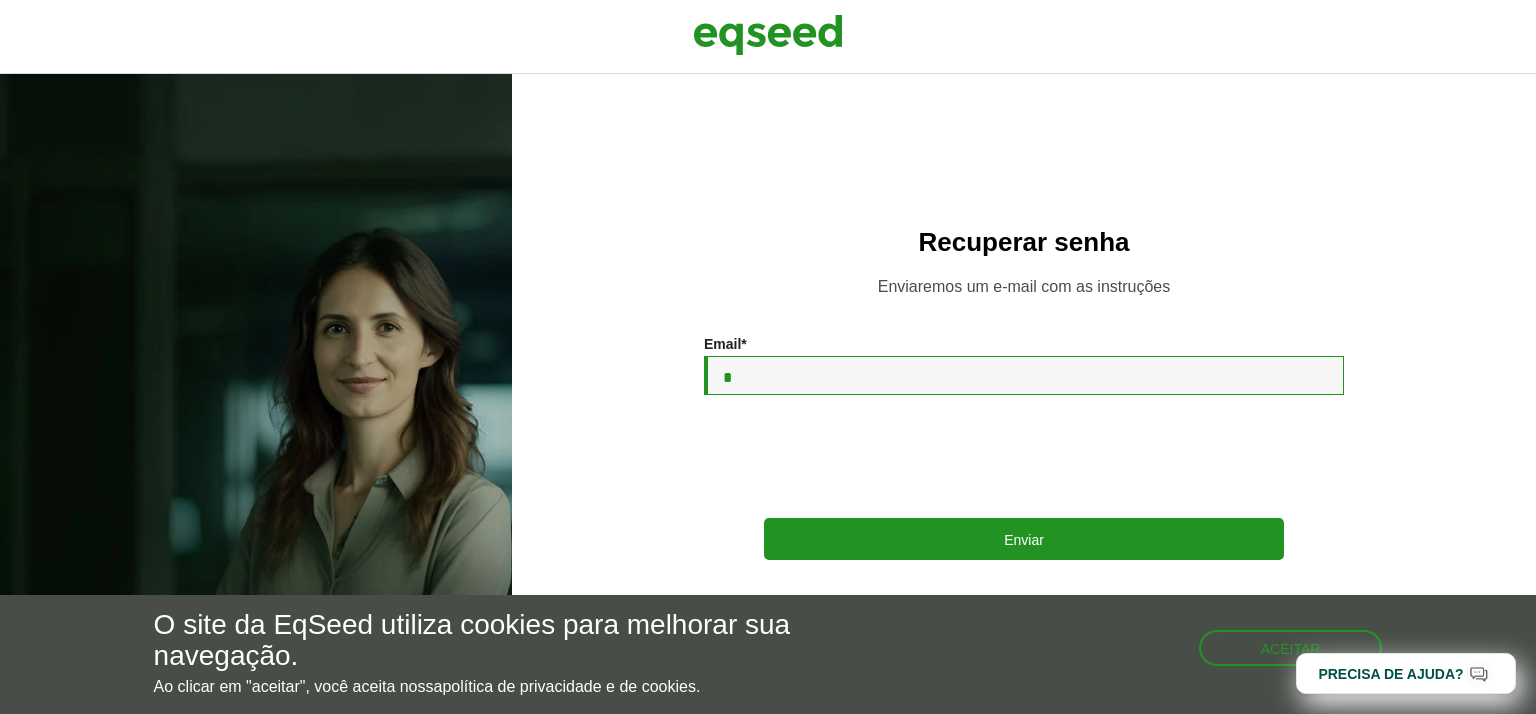 type on "**********" 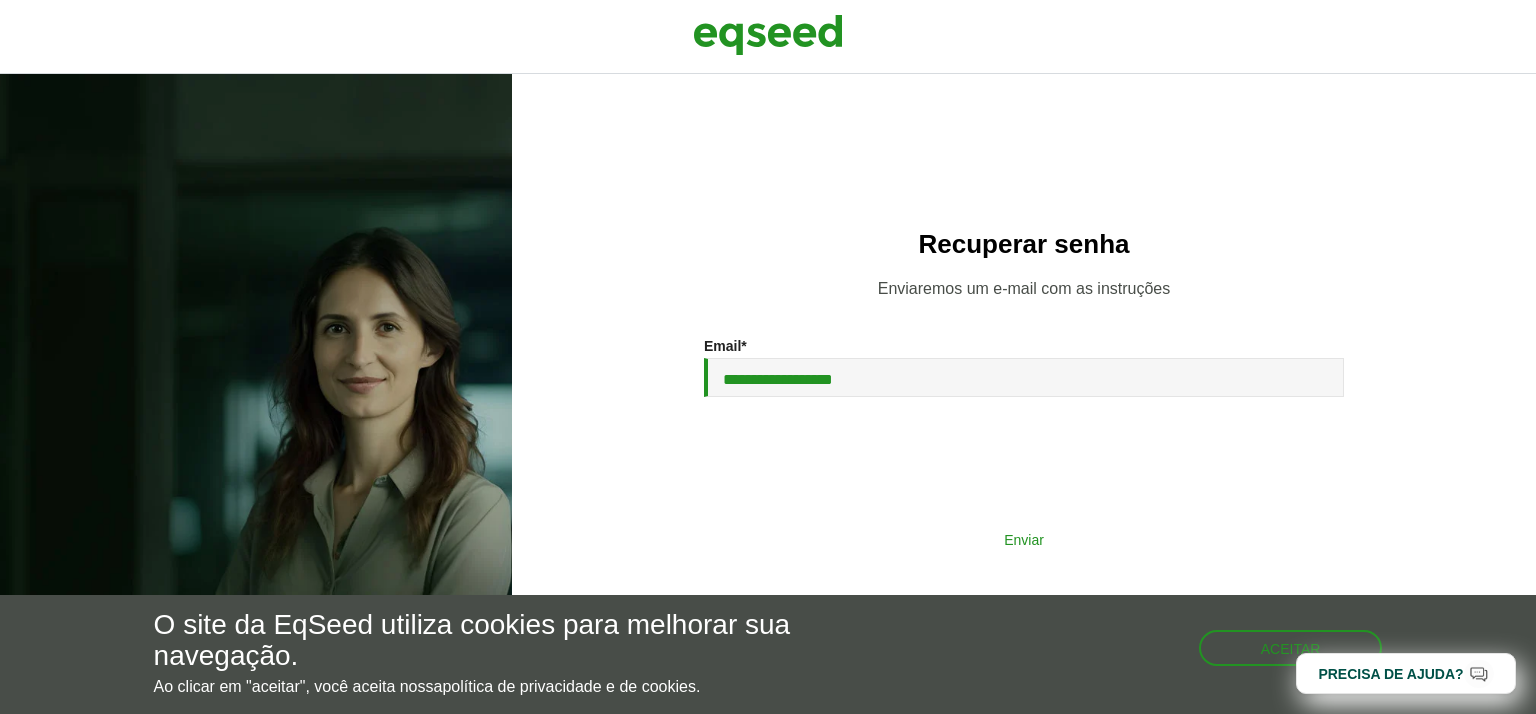click on "Enviar" at bounding box center [1024, 539] 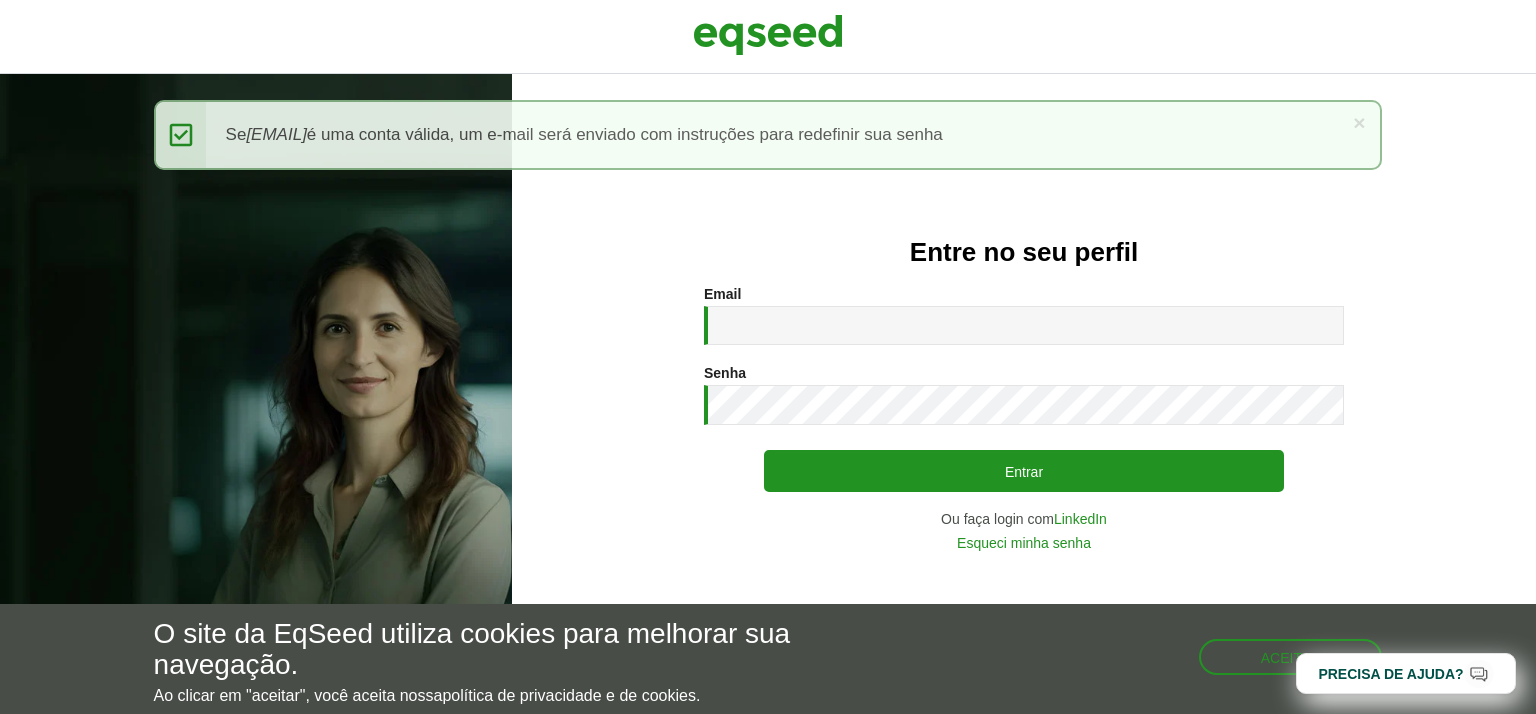 scroll, scrollTop: 0, scrollLeft: 0, axis: both 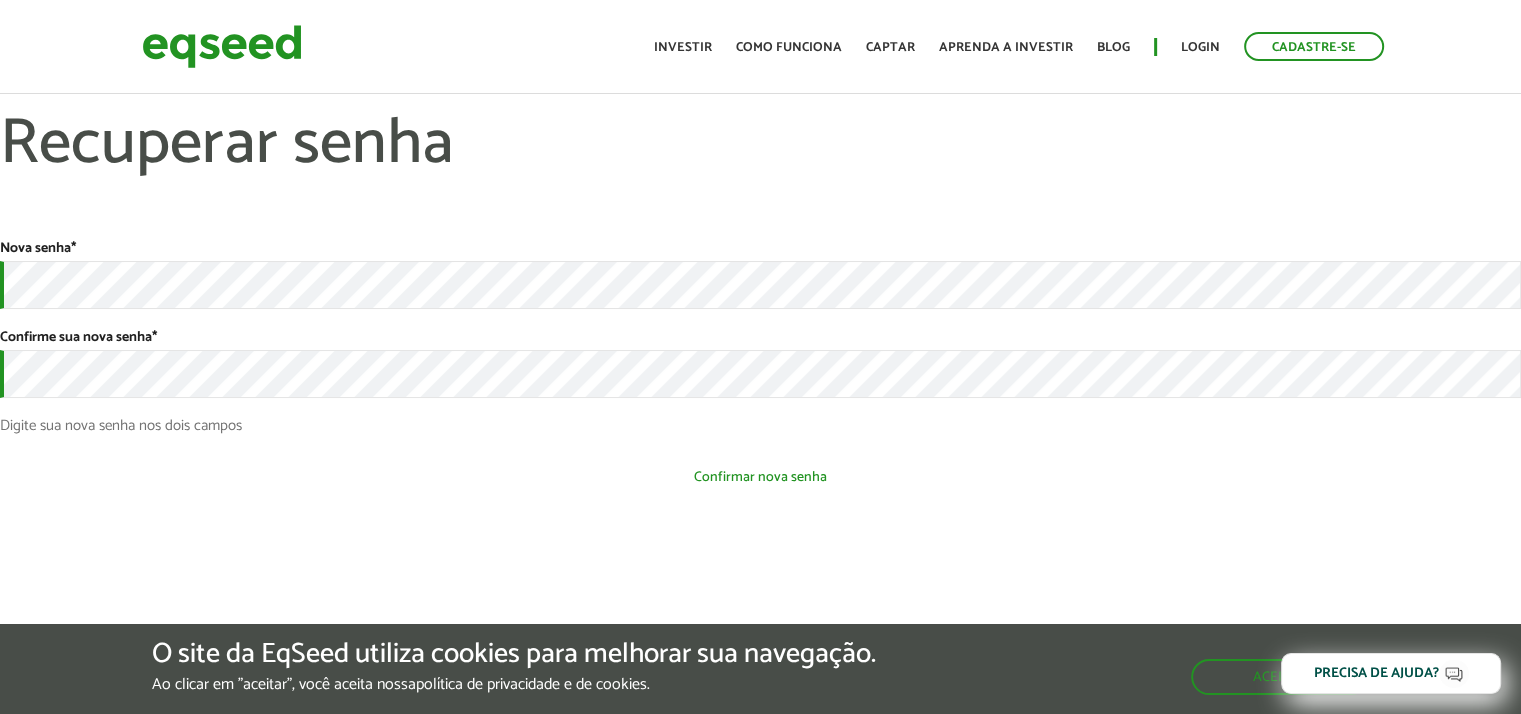 click on "Confirmar nova senha" at bounding box center (760, 477) 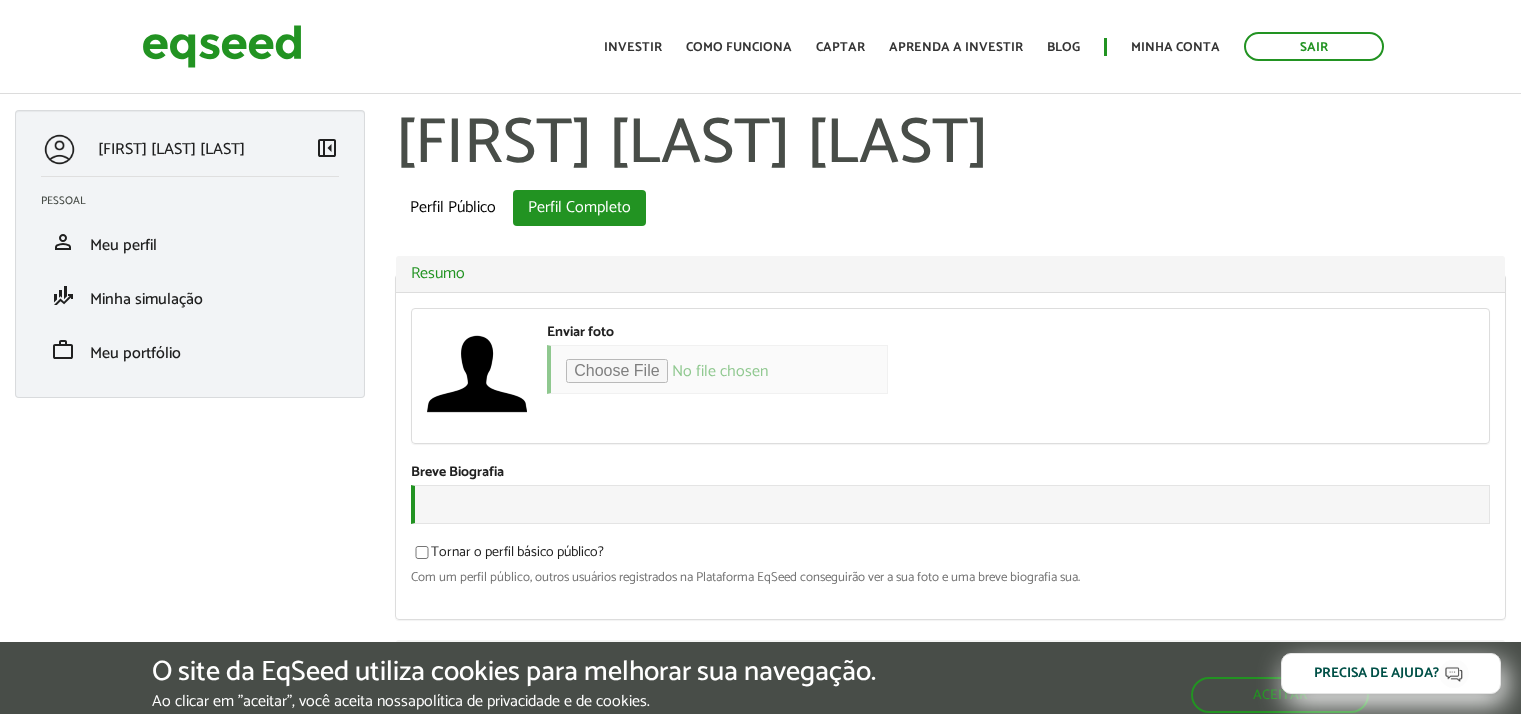 scroll, scrollTop: 0, scrollLeft: 0, axis: both 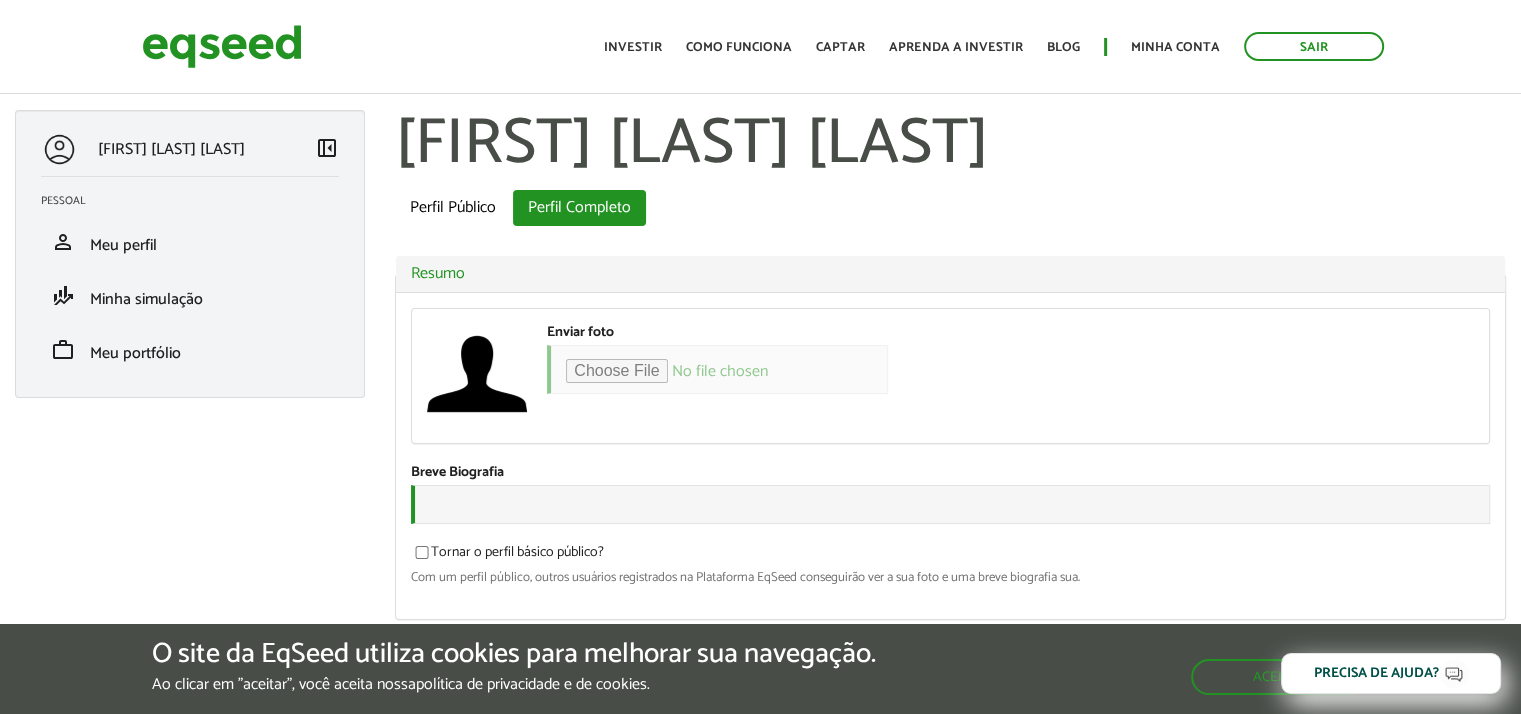 type on "**********" 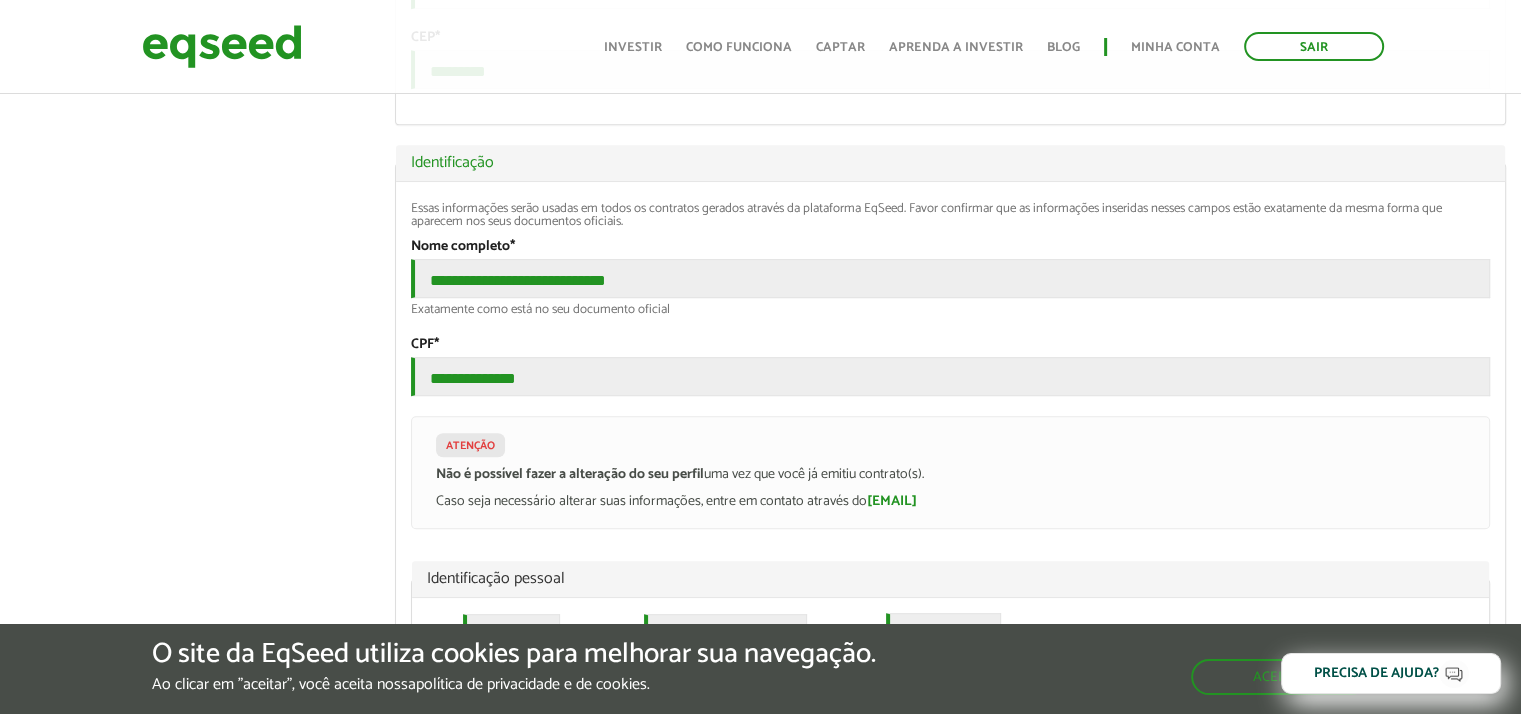 scroll, scrollTop: 881, scrollLeft: 0, axis: vertical 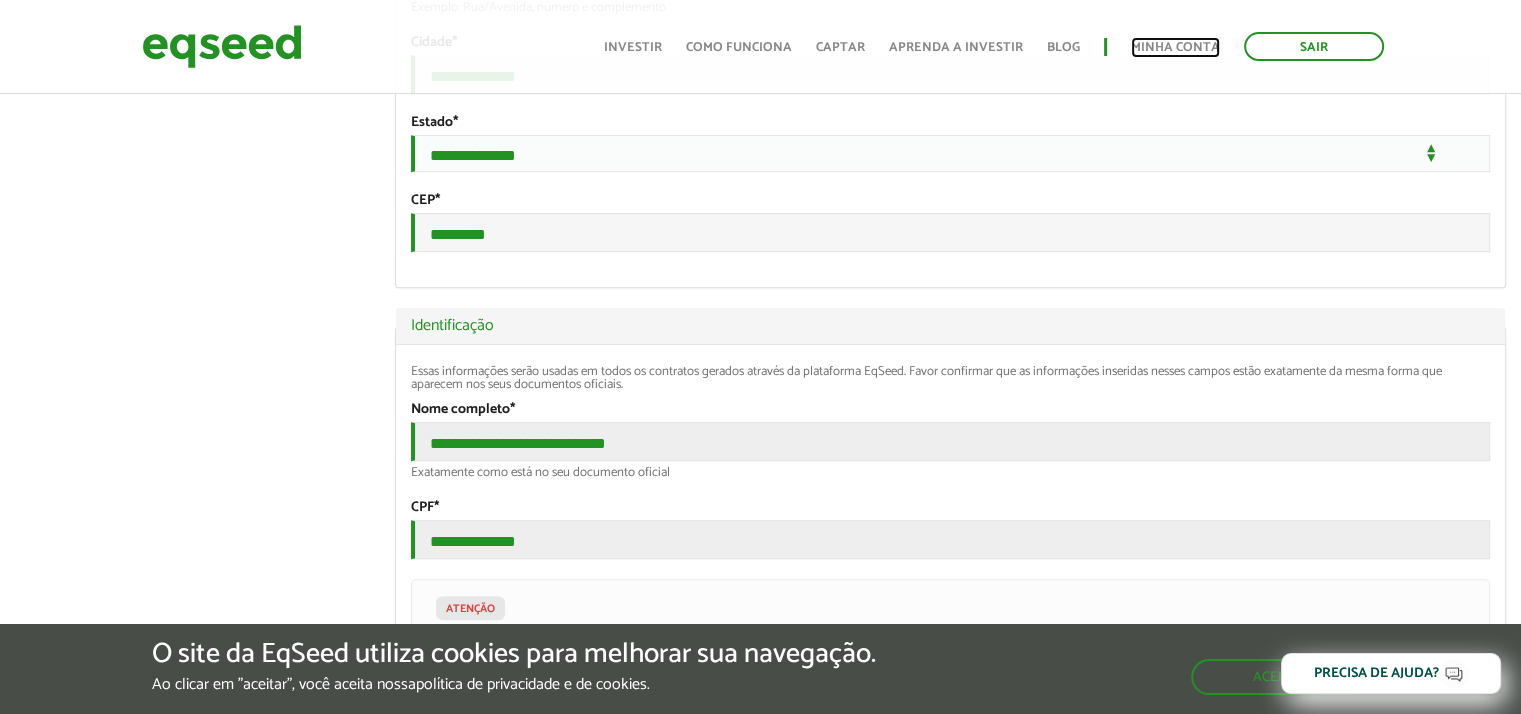 click on "Minha conta" at bounding box center (1175, 47) 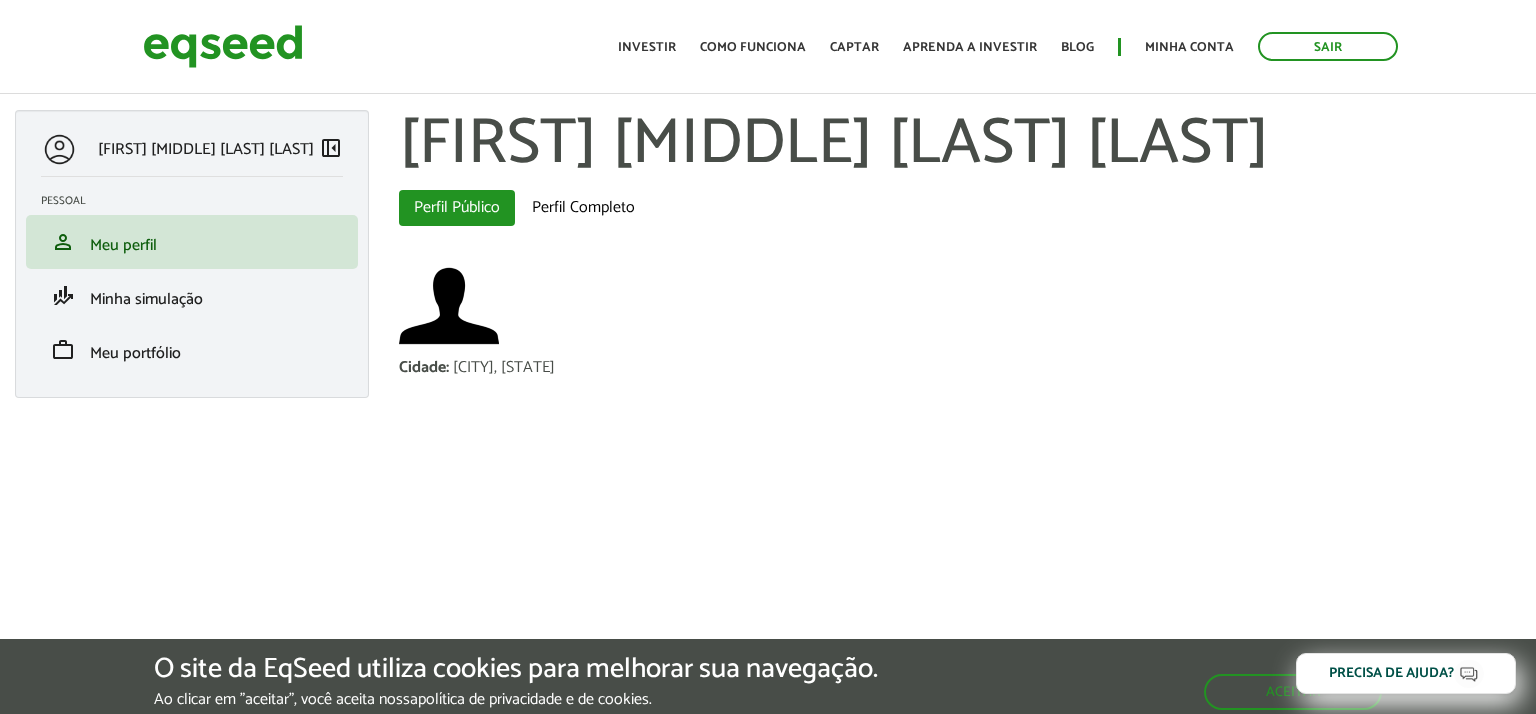scroll, scrollTop: 0, scrollLeft: 0, axis: both 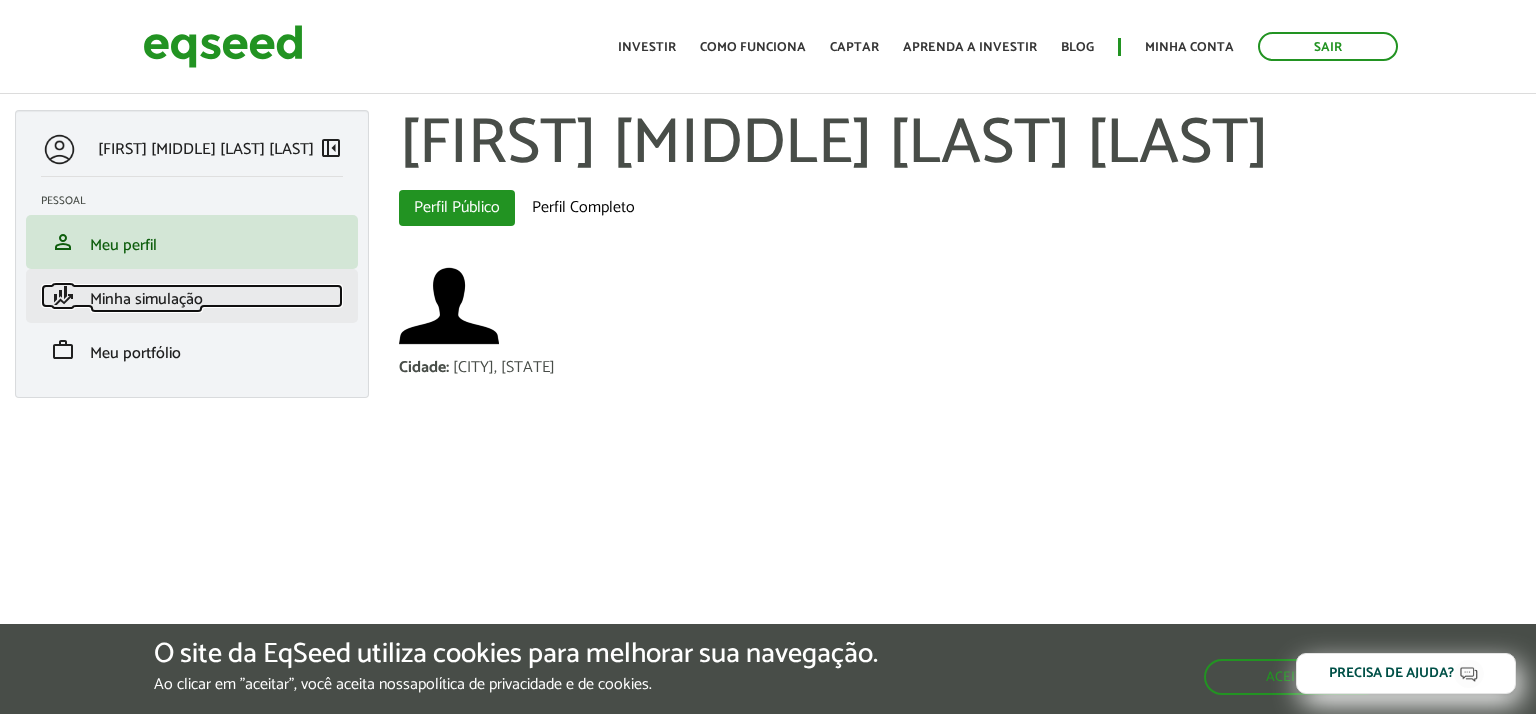 click on "Minha simulação" at bounding box center (146, 299) 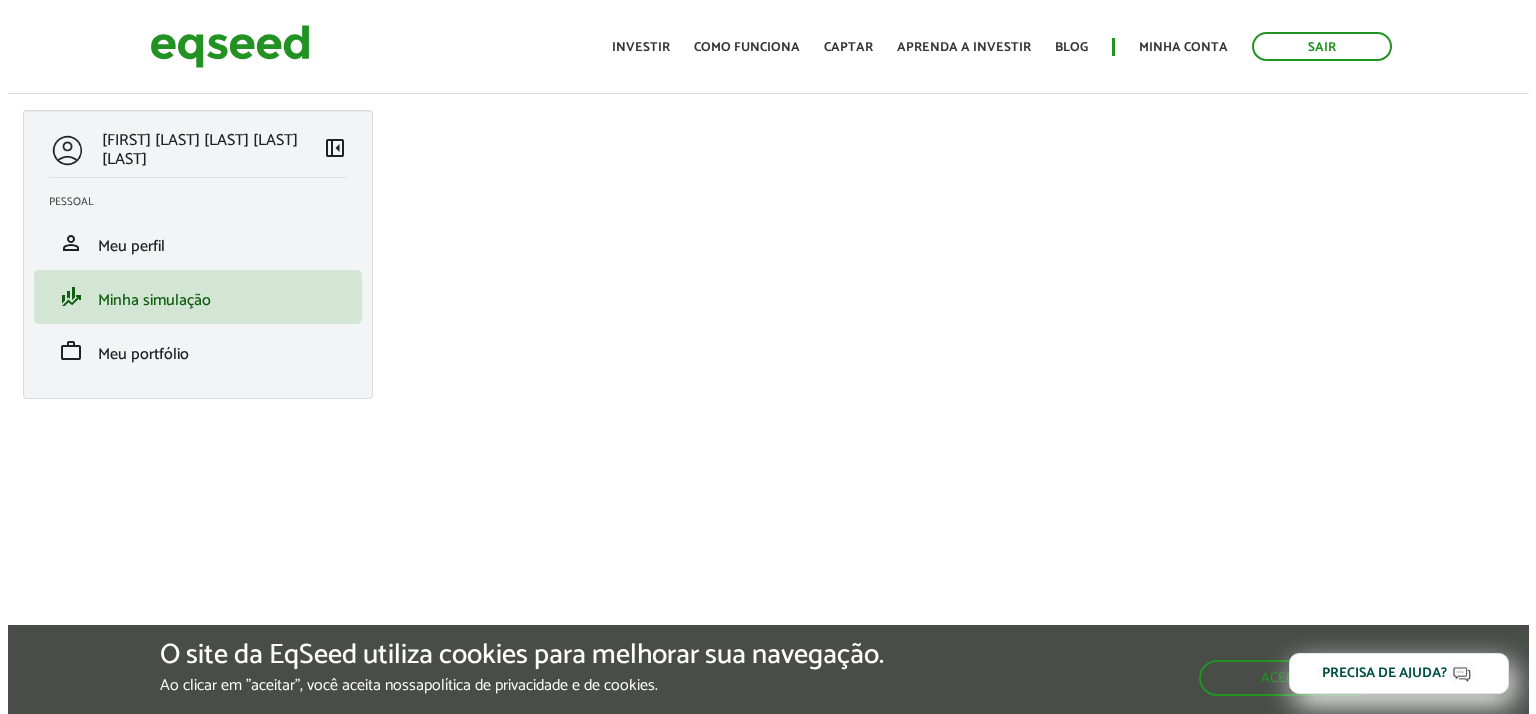 scroll, scrollTop: 0, scrollLeft: 0, axis: both 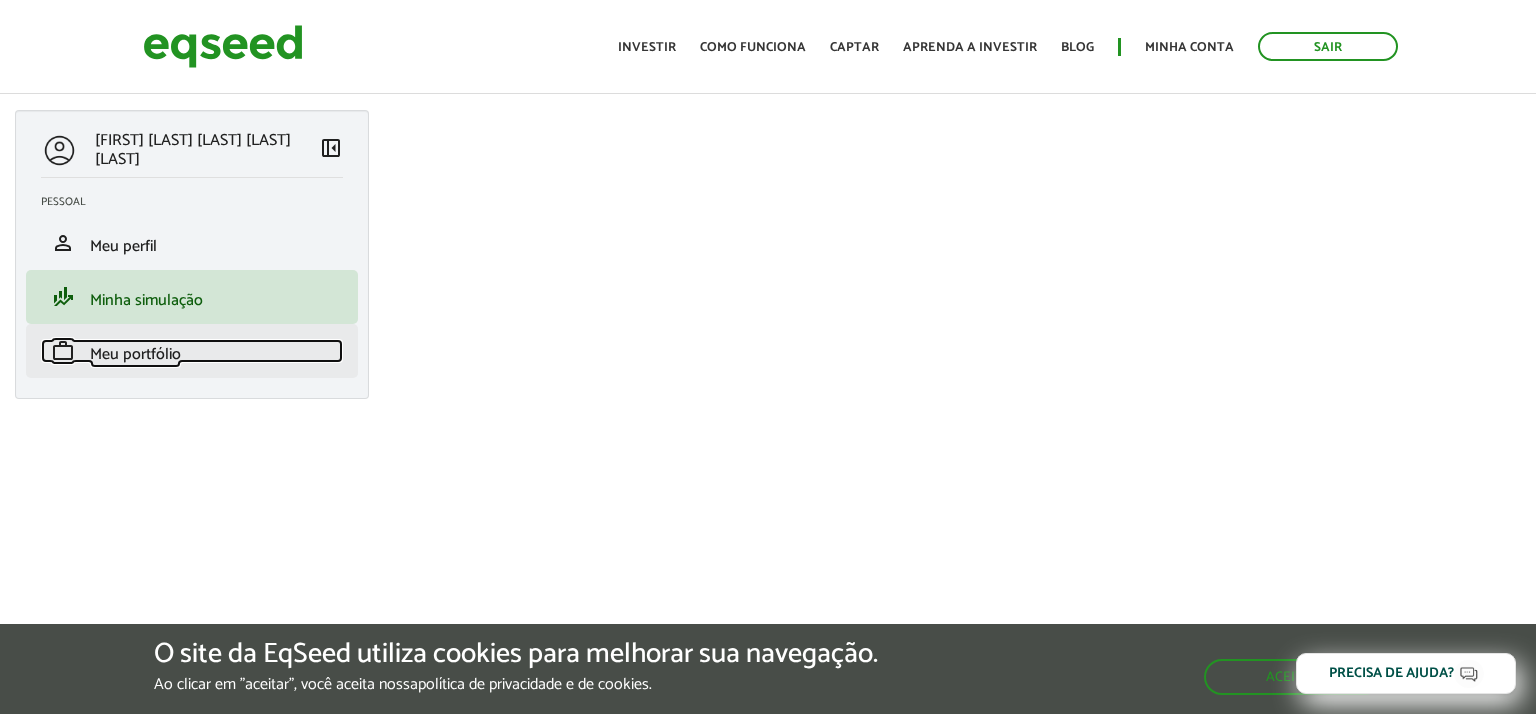 click on "Meu portfólio" at bounding box center (135, 354) 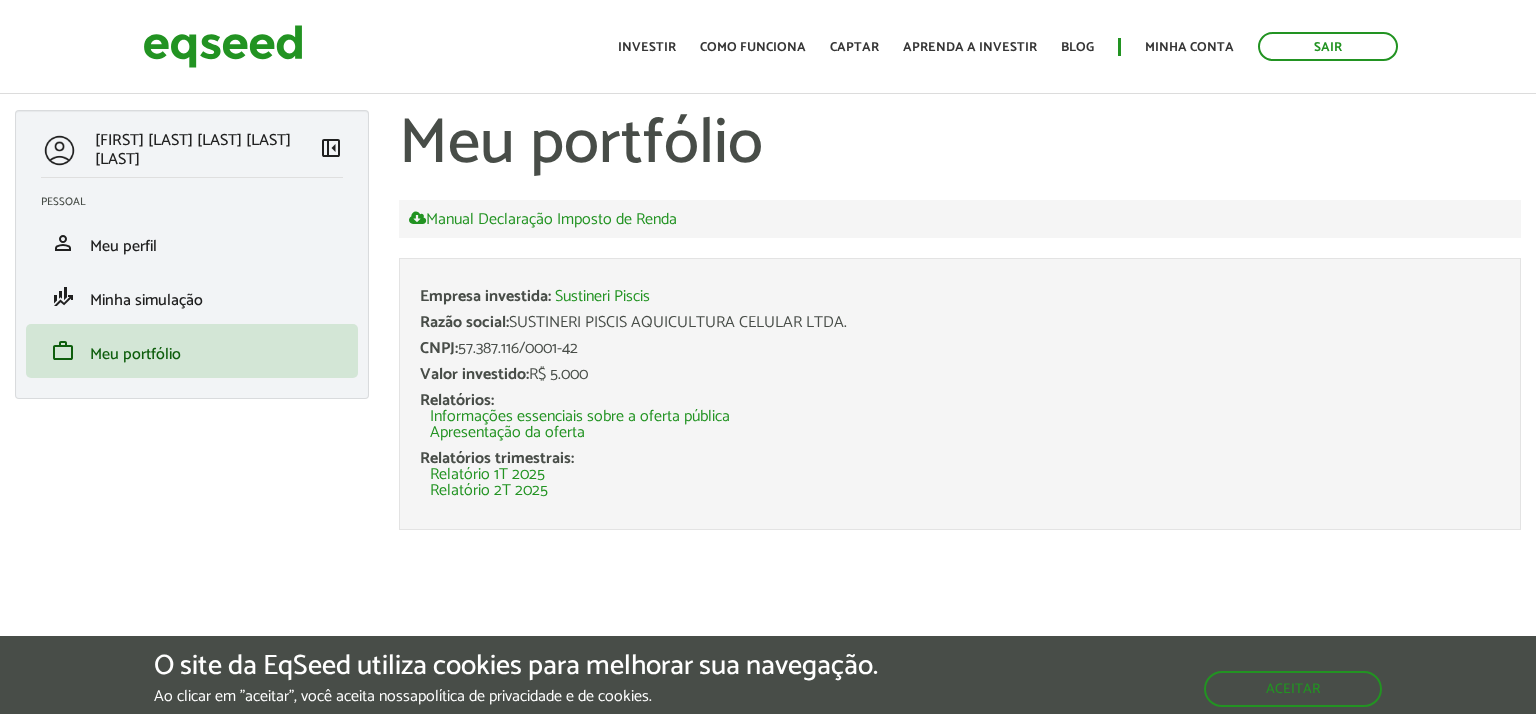 scroll, scrollTop: 0, scrollLeft: 0, axis: both 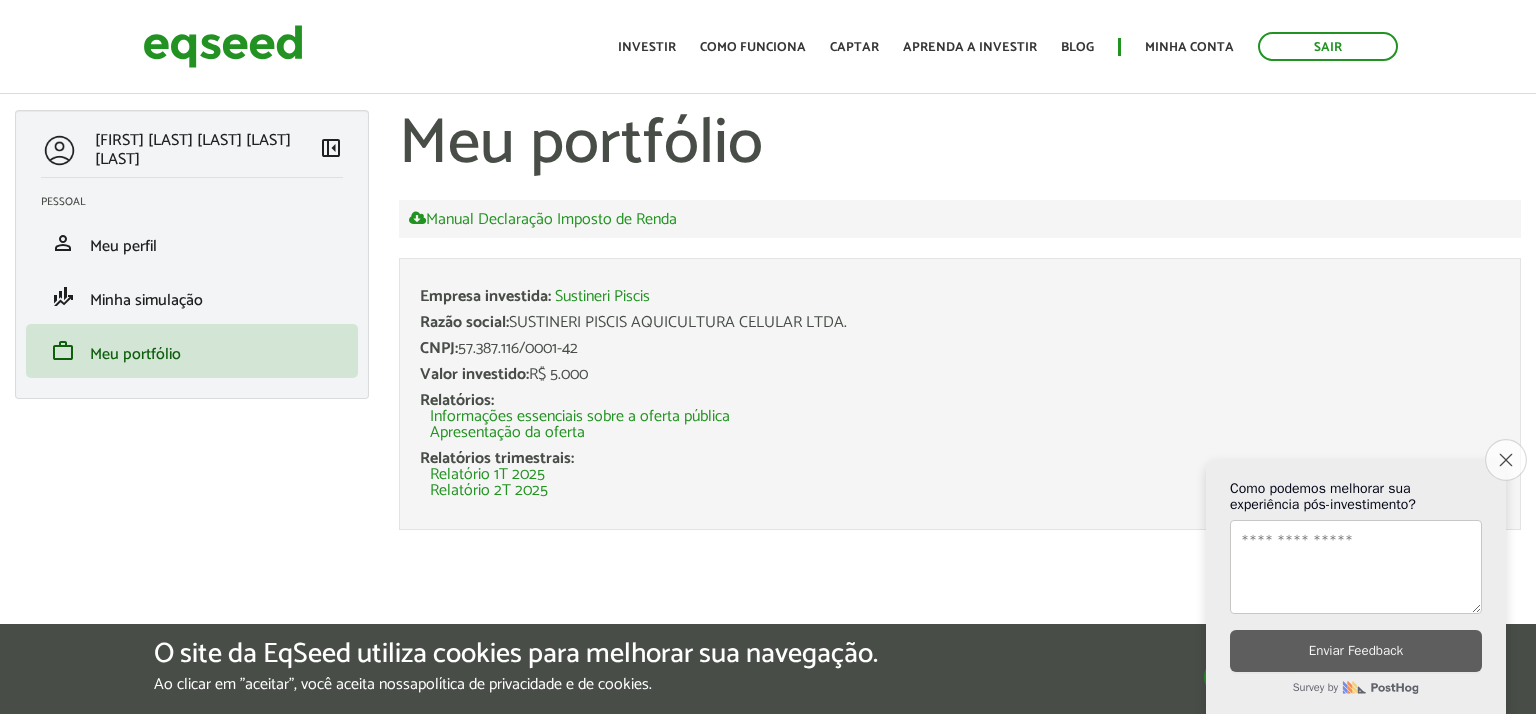 click on "Close survey" at bounding box center (1506, 460) 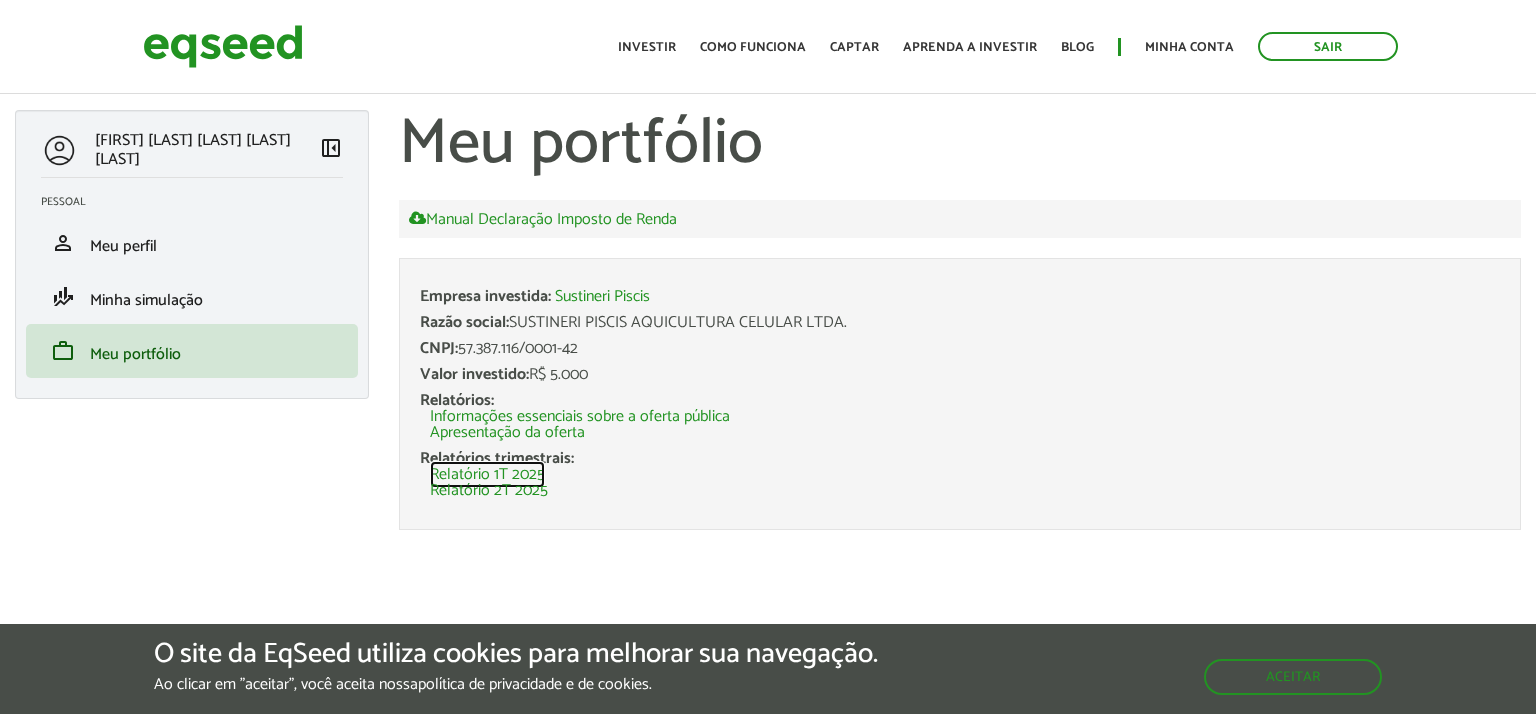 click on "Relatório 1T 2025" at bounding box center [487, 475] 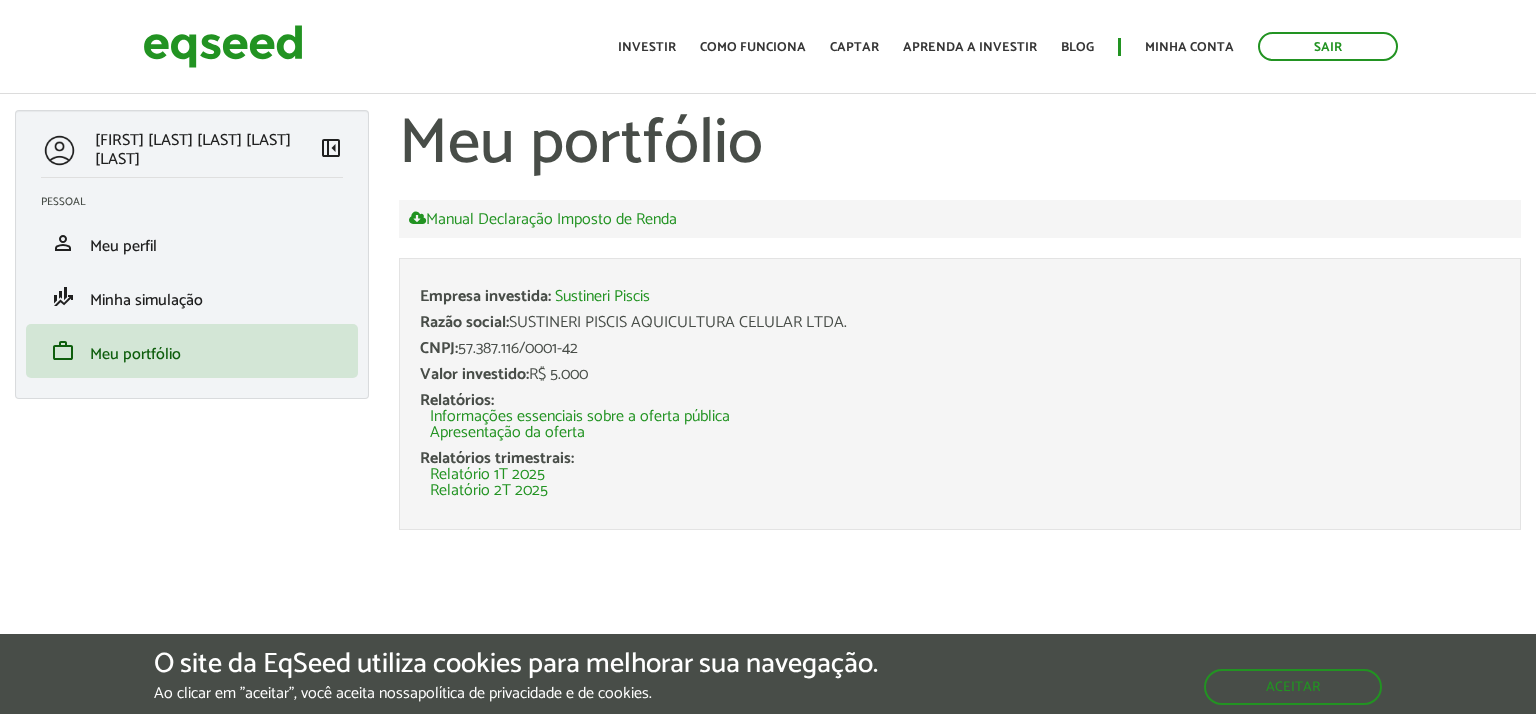 scroll, scrollTop: 0, scrollLeft: 0, axis: both 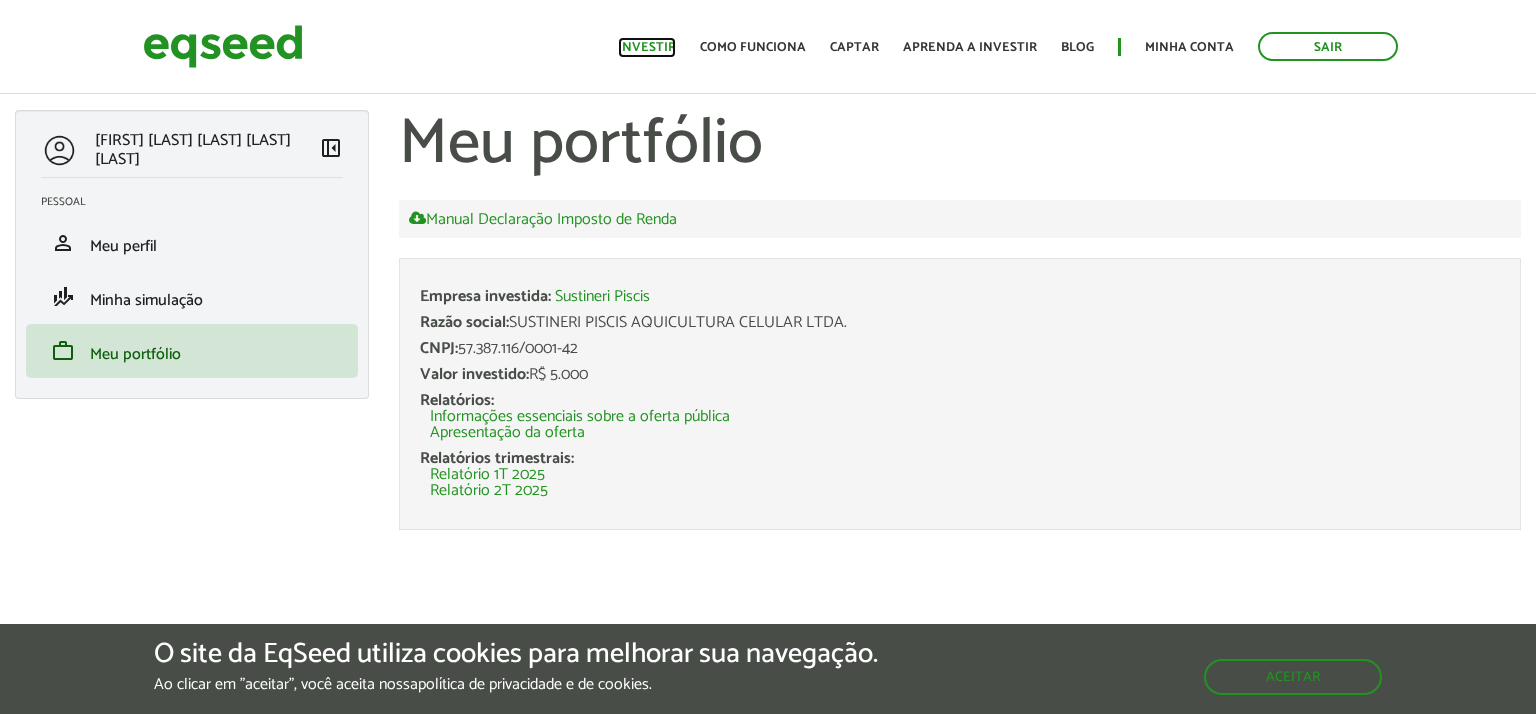 click on "Investir" at bounding box center [647, 47] 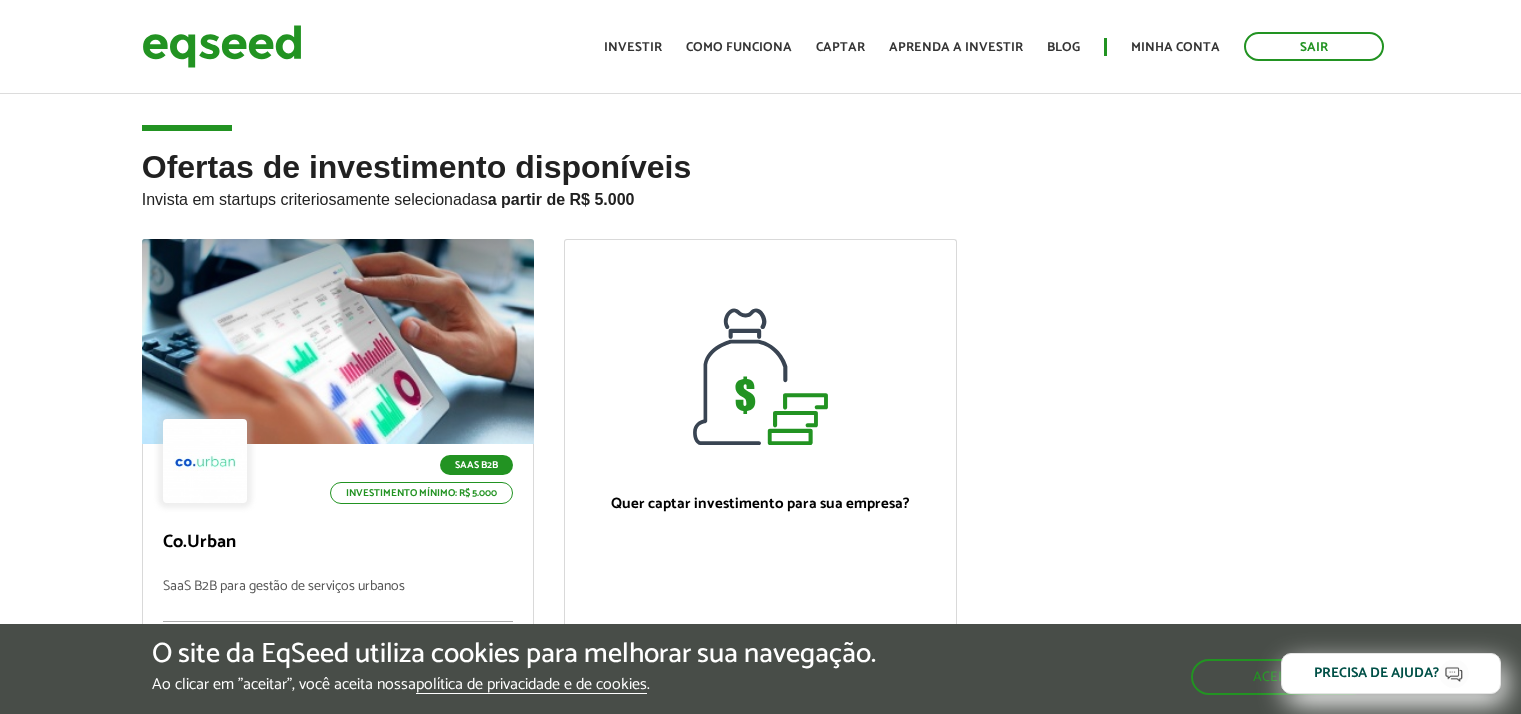 scroll, scrollTop: 0, scrollLeft: 0, axis: both 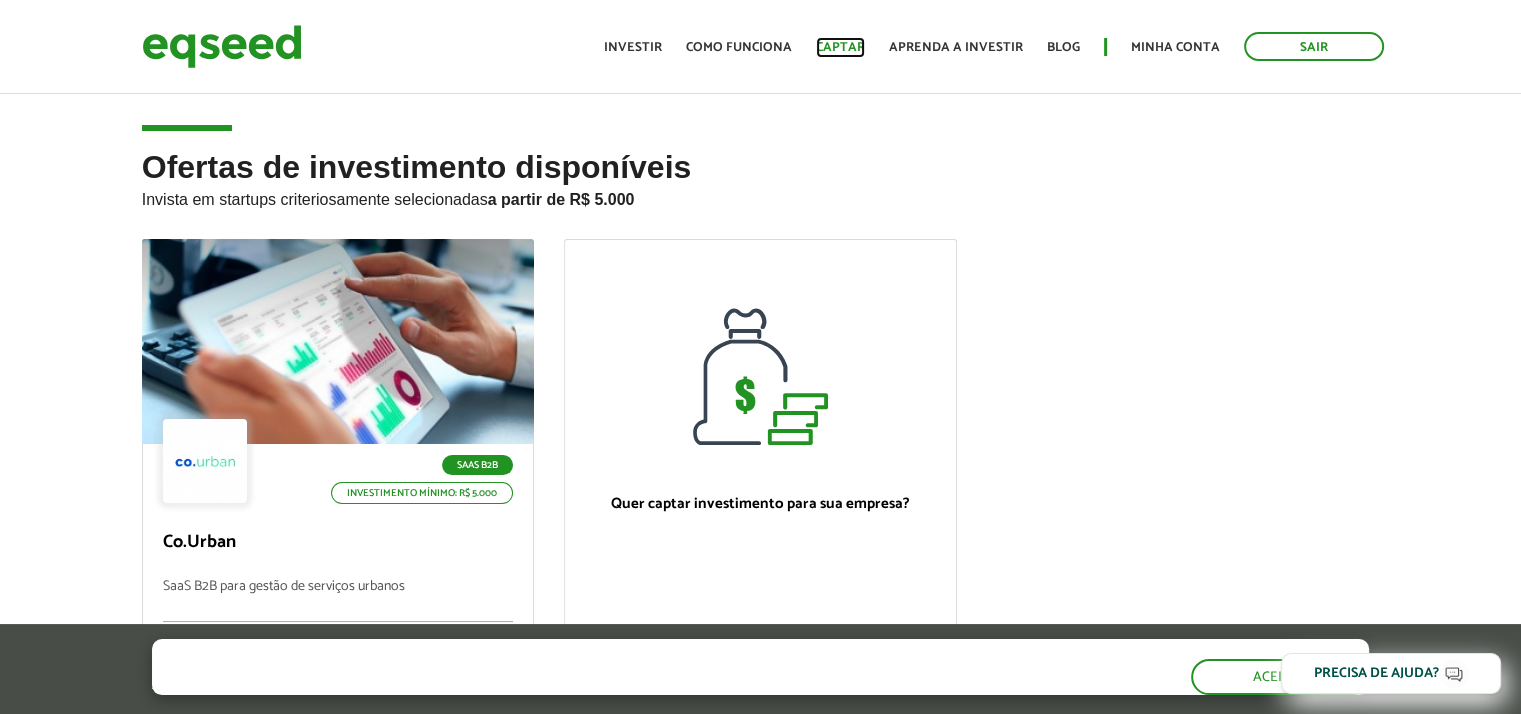 click on "Captar" at bounding box center (840, 47) 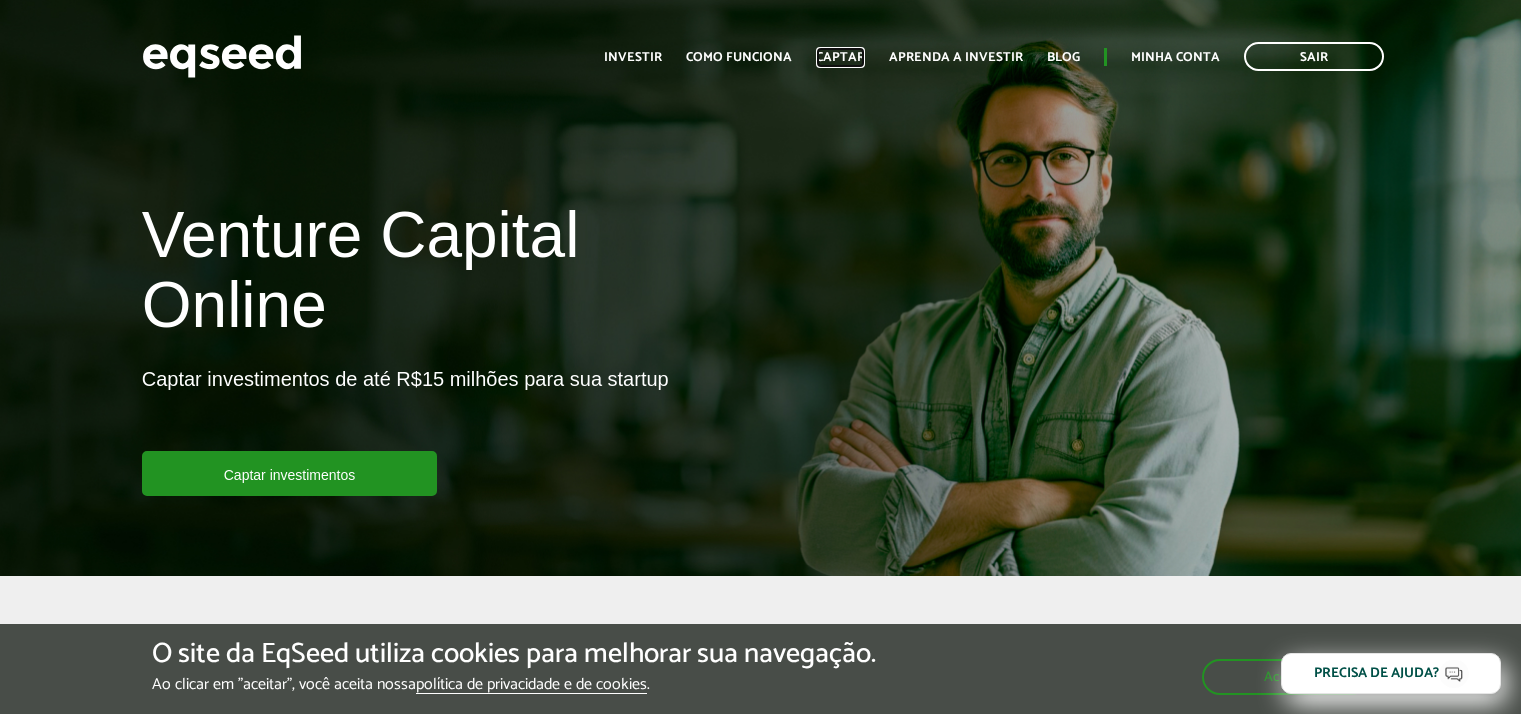 scroll, scrollTop: 0, scrollLeft: 0, axis: both 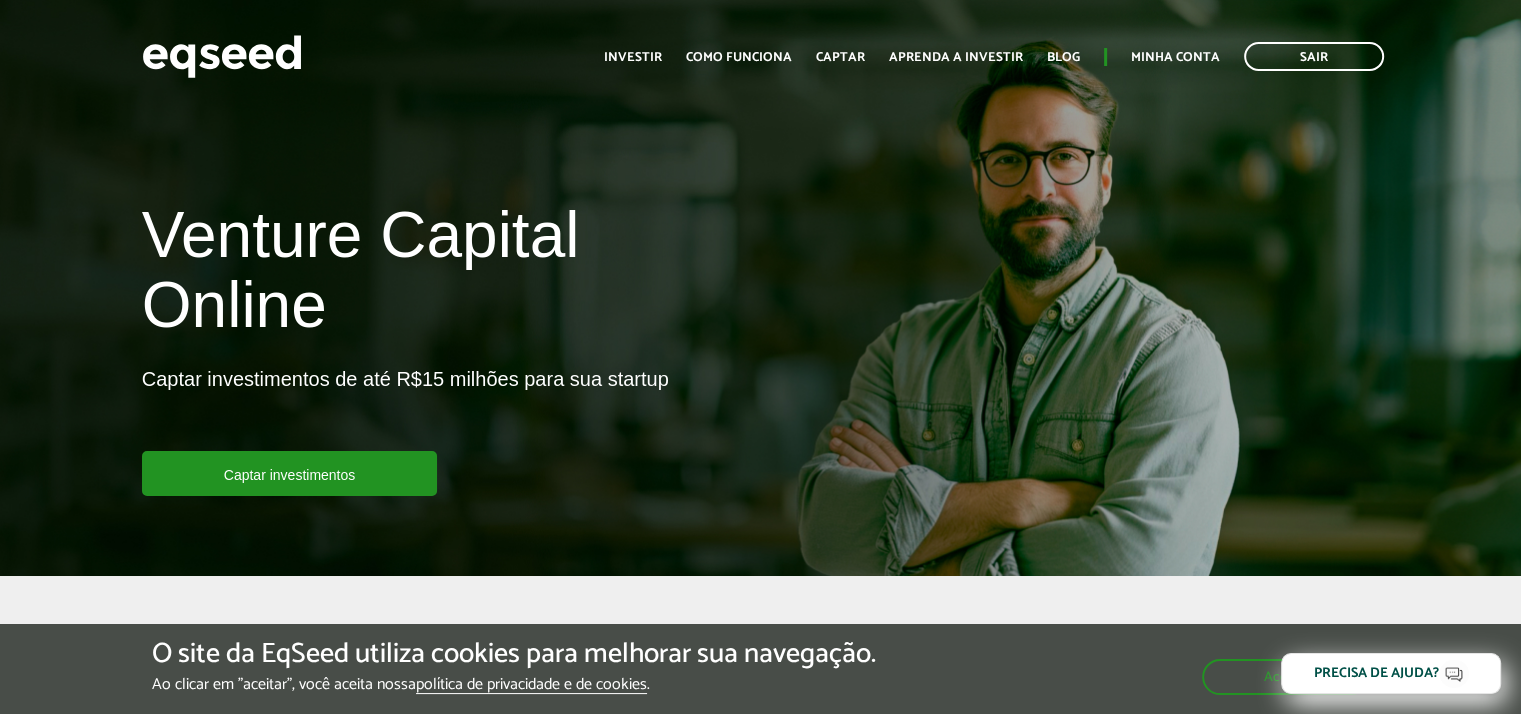 click on "Venture Capital Online
Captar investimentos de até R$15 milhões para sua startup
Captar investimentos
Captar investimentos" at bounding box center [760, 288] 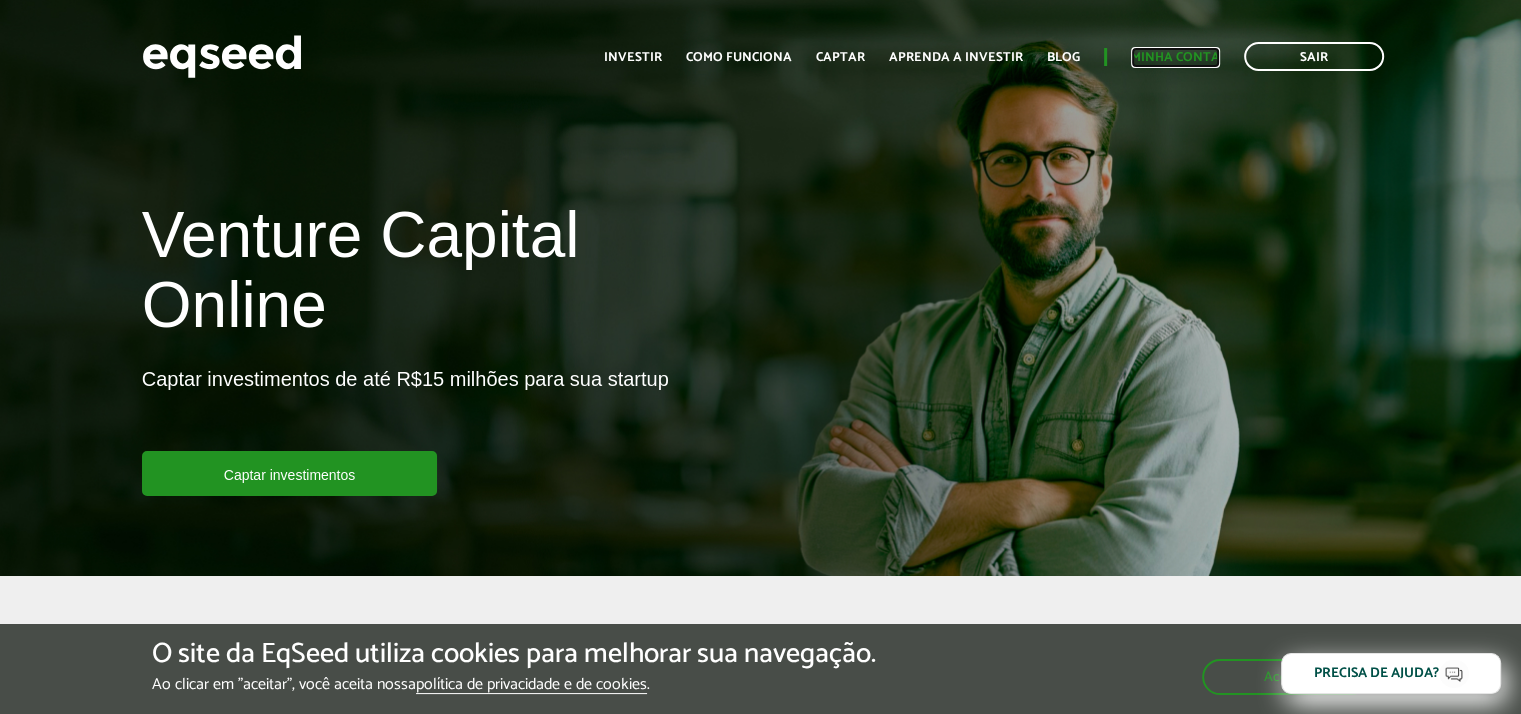 click on "Minha conta" at bounding box center (1175, 57) 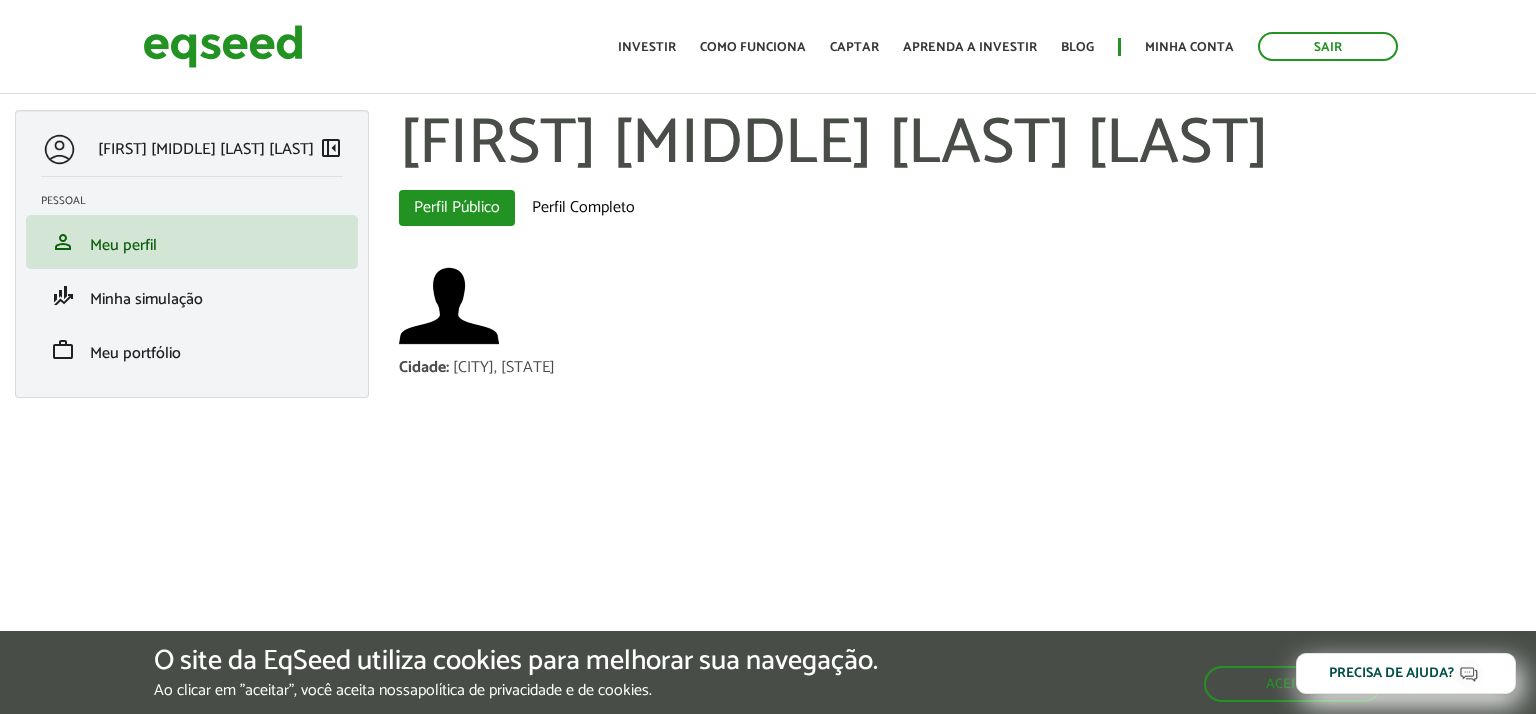 scroll, scrollTop: 0, scrollLeft: 0, axis: both 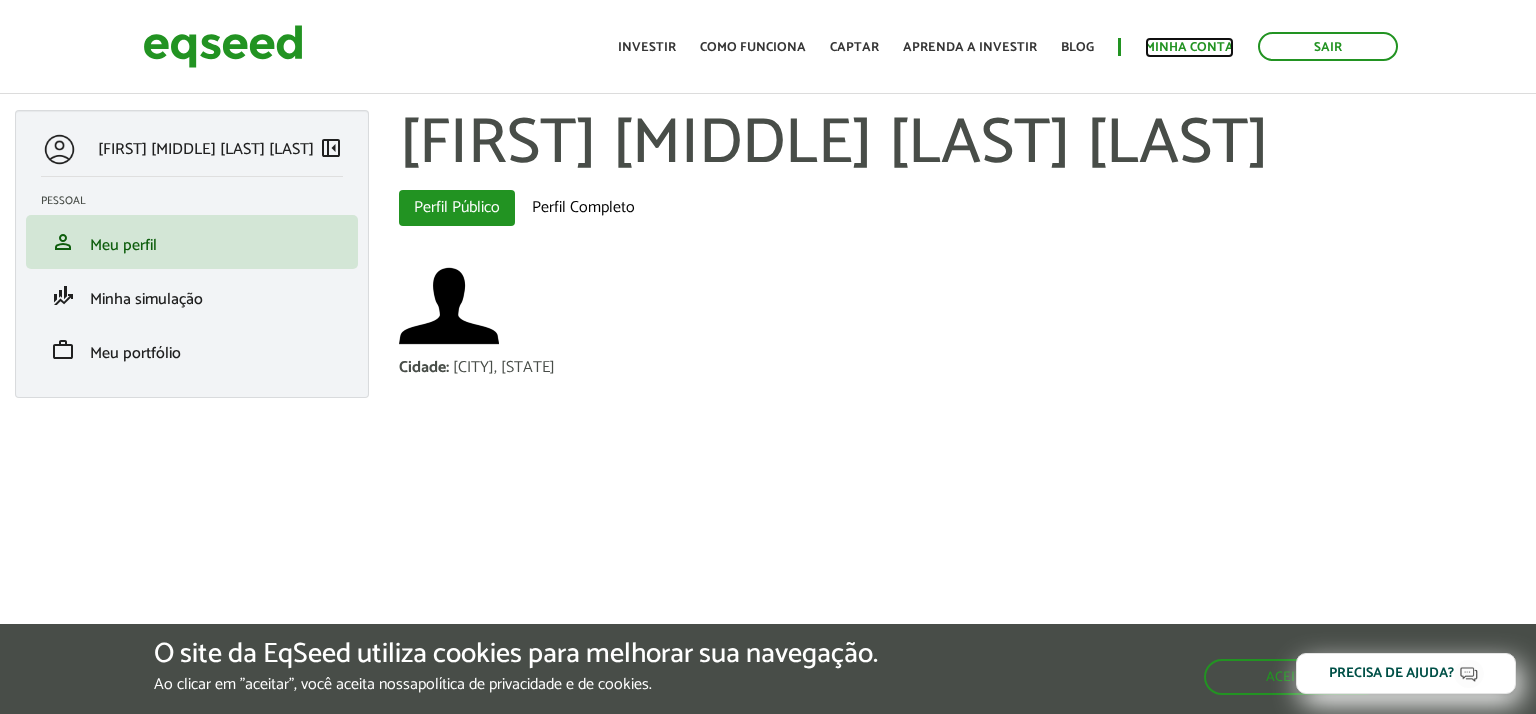 click on "Minha conta" at bounding box center (1189, 47) 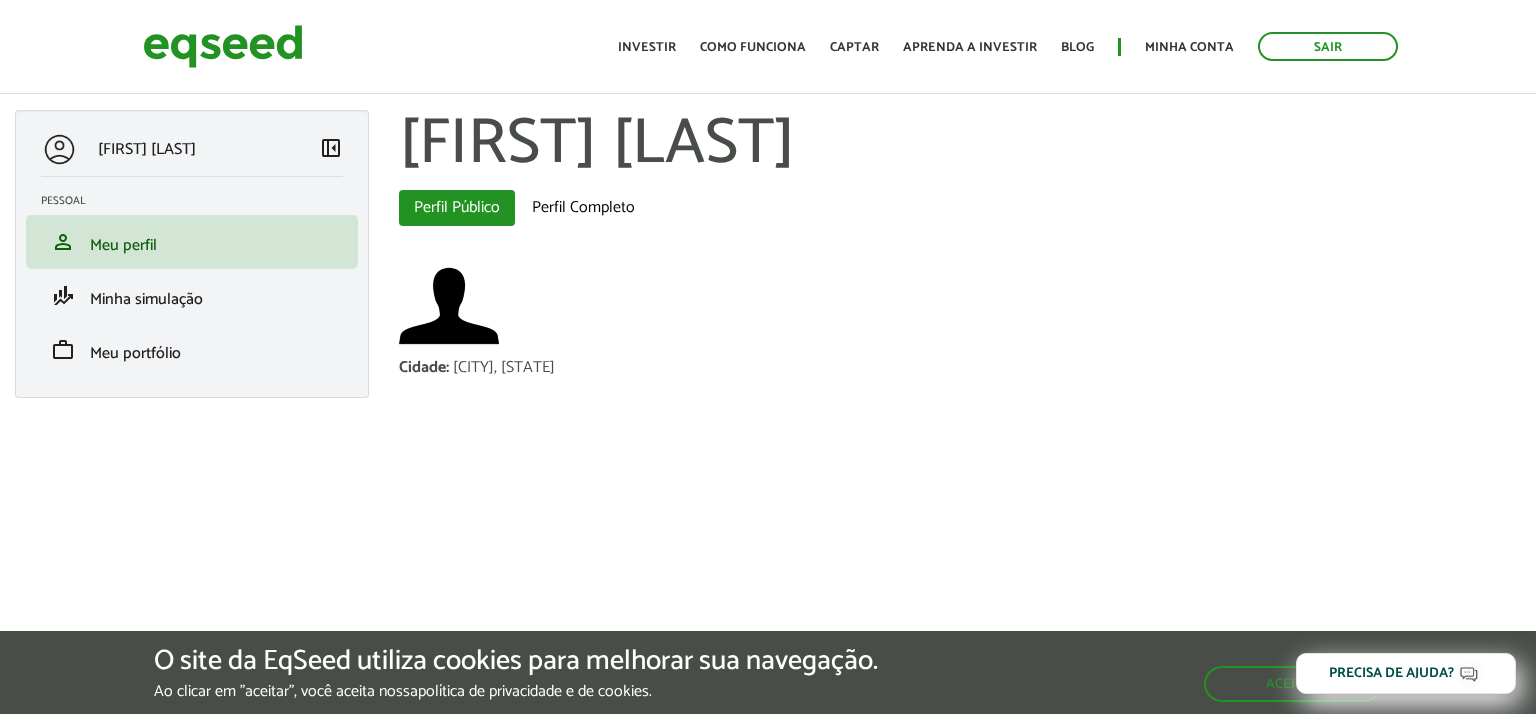 scroll, scrollTop: 0, scrollLeft: 0, axis: both 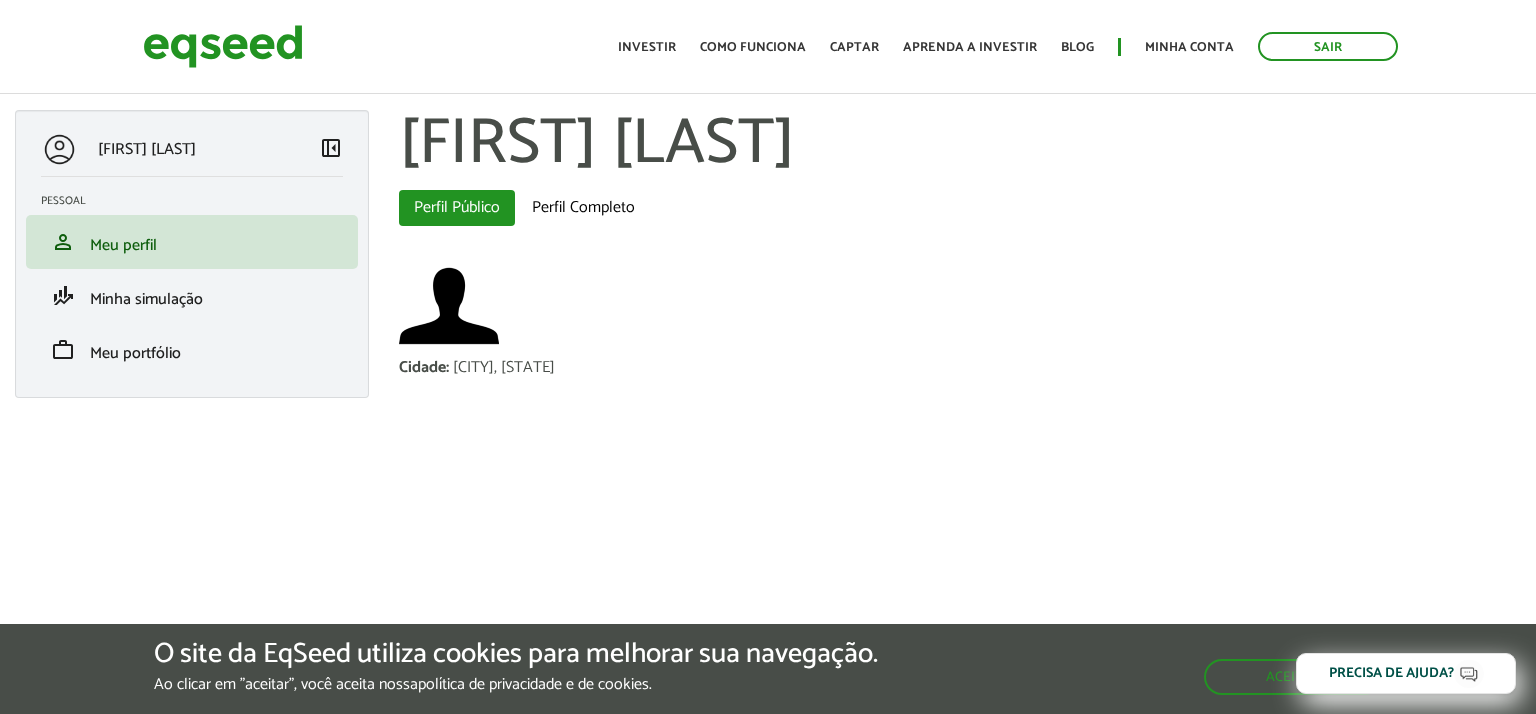 drag, startPoint x: 1453, startPoint y: 0, endPoint x: 708, endPoint y: 555, distance: 929.0048 